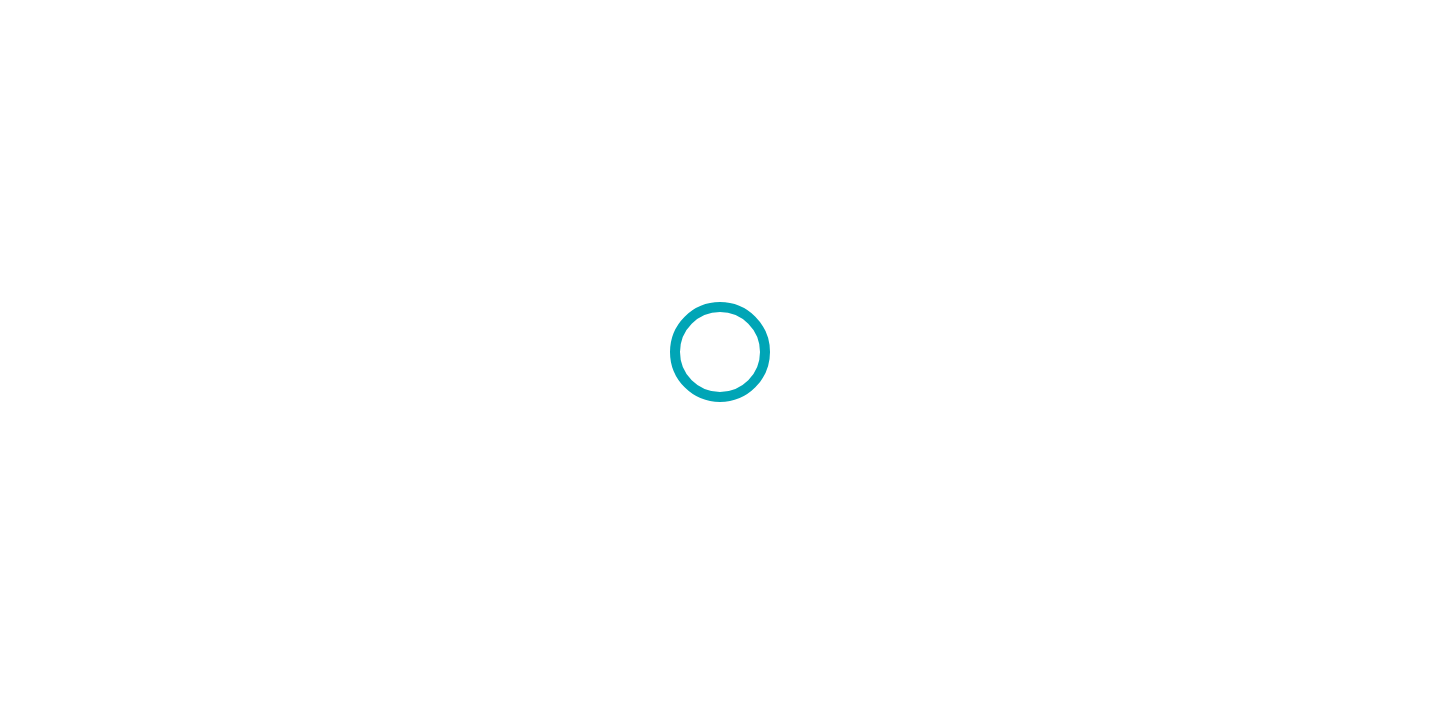 scroll, scrollTop: 0, scrollLeft: 0, axis: both 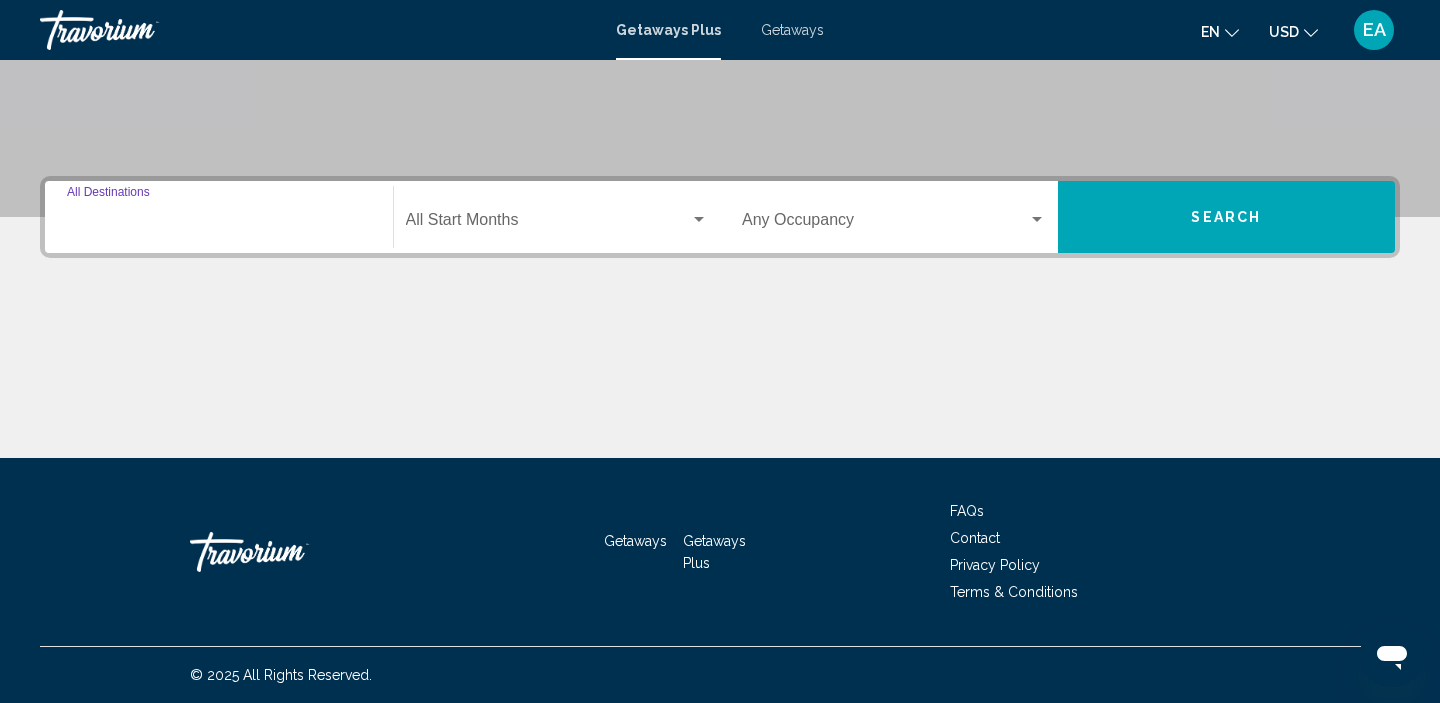 click on "Destination All Destinations" at bounding box center [219, 224] 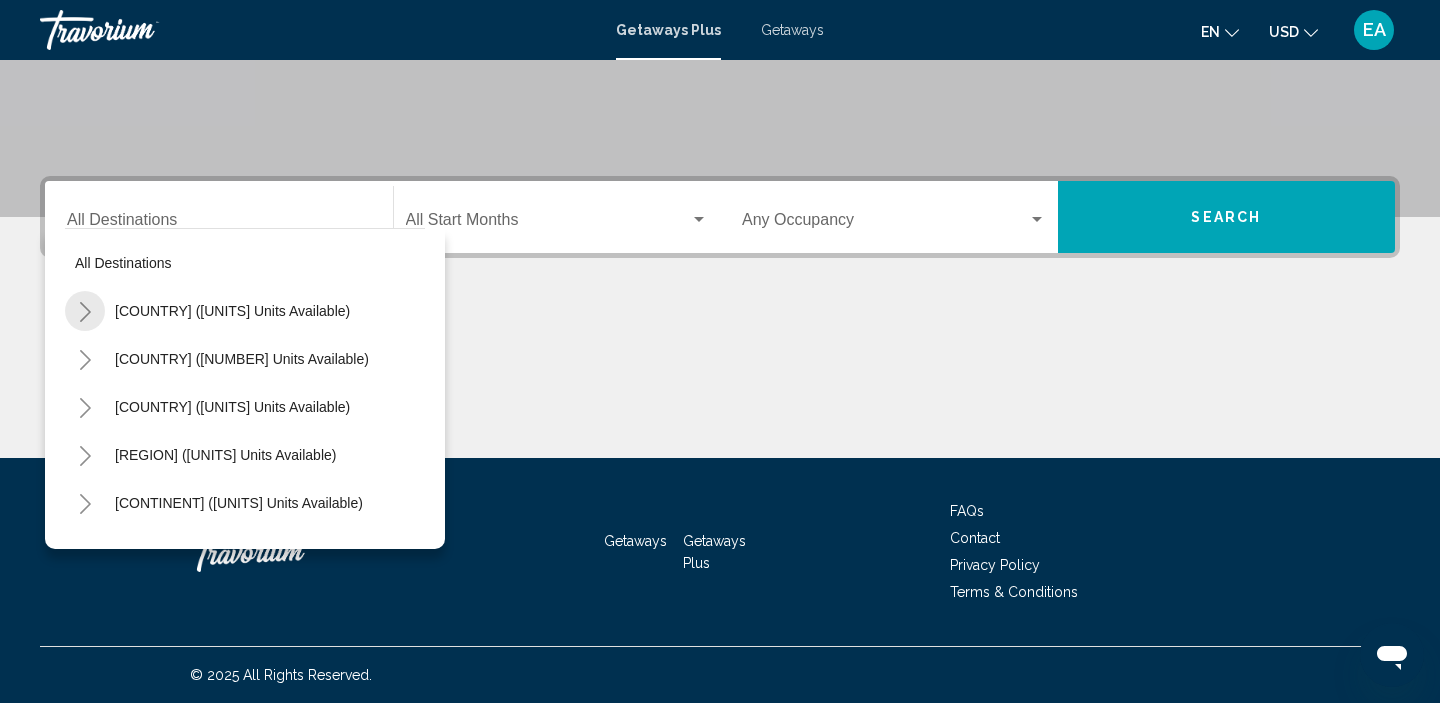 click at bounding box center [85, 311] 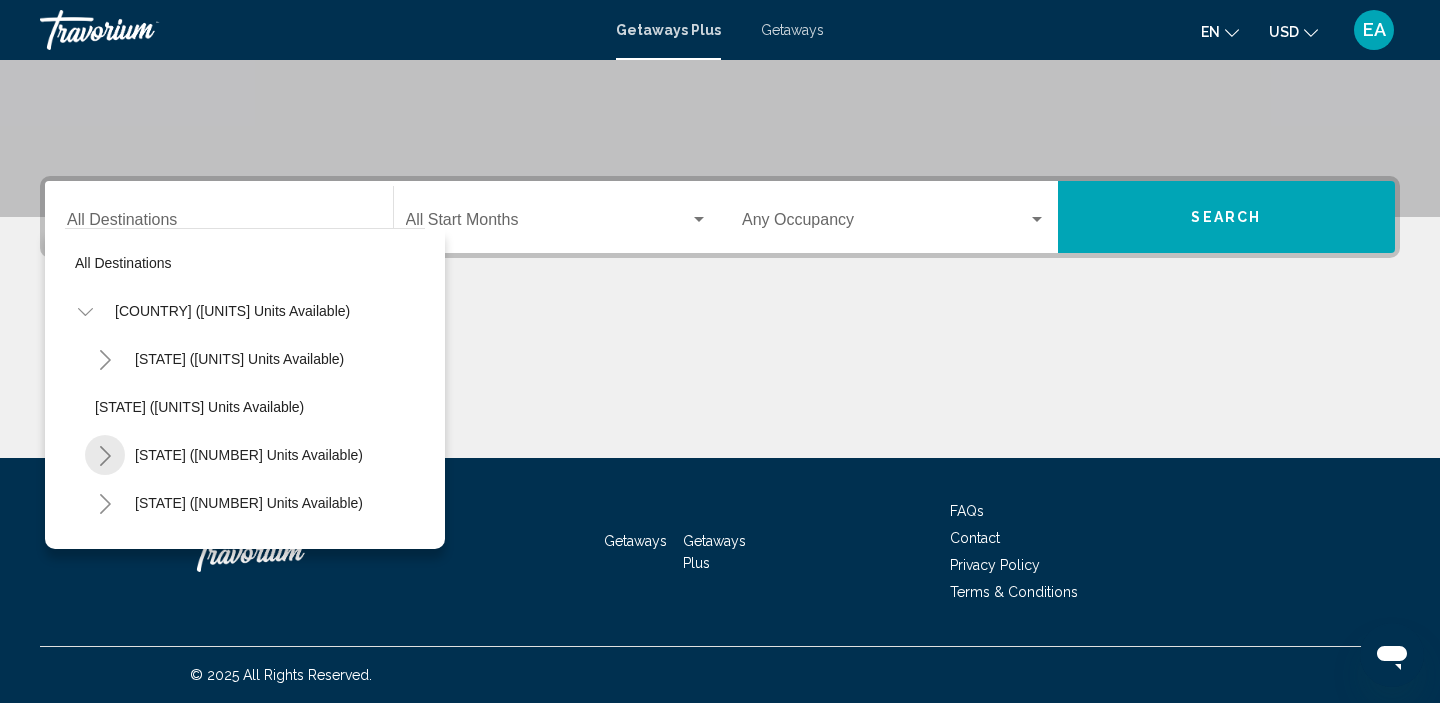 click at bounding box center [105, 455] 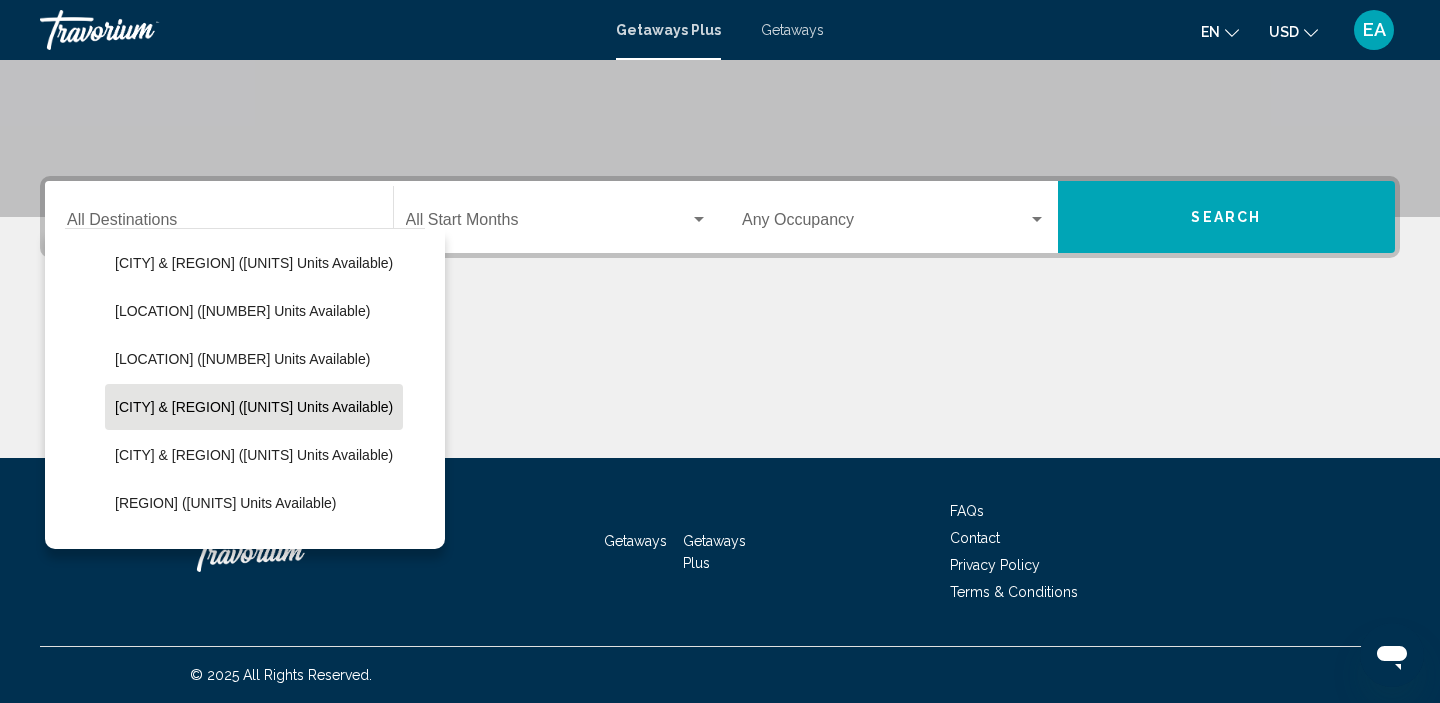 scroll, scrollTop: 242, scrollLeft: 0, axis: vertical 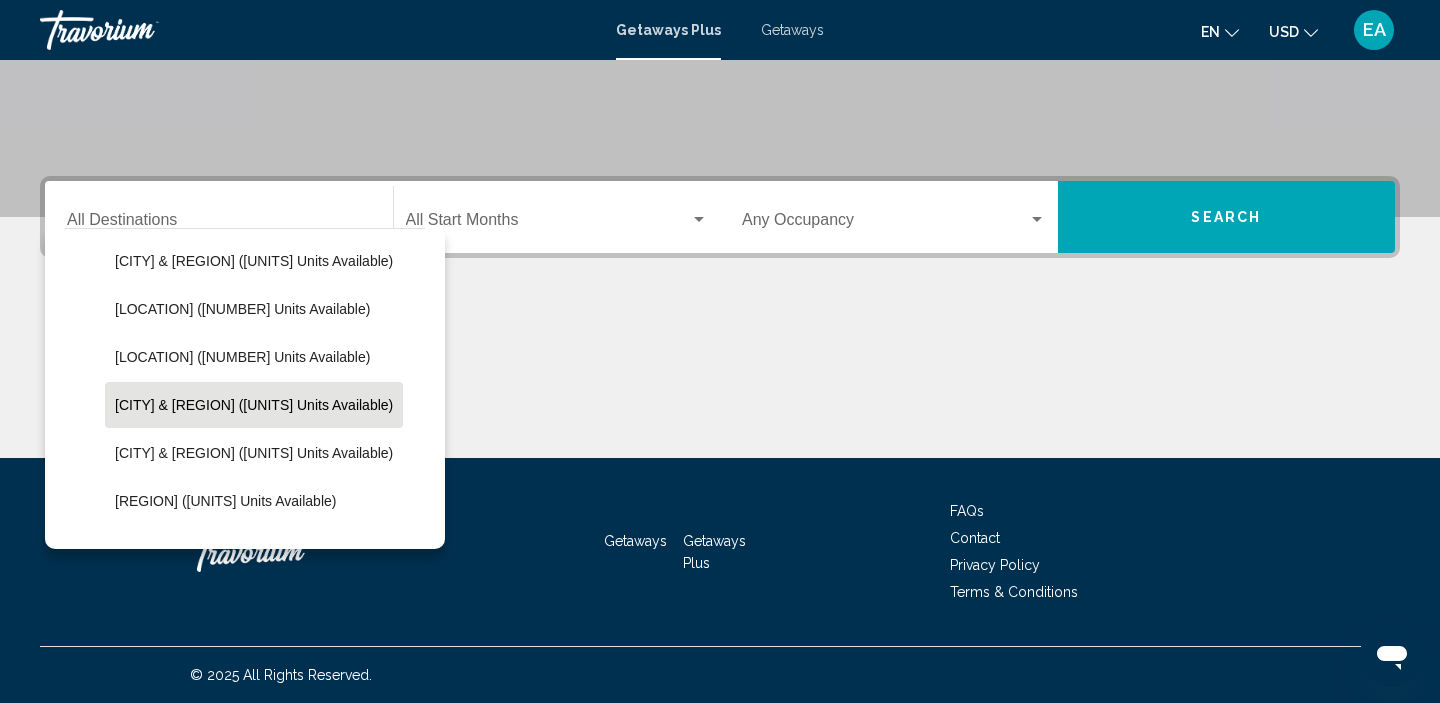 click on "[CITY] & [REGION] ([UNITS] units available)" at bounding box center (254, 261) 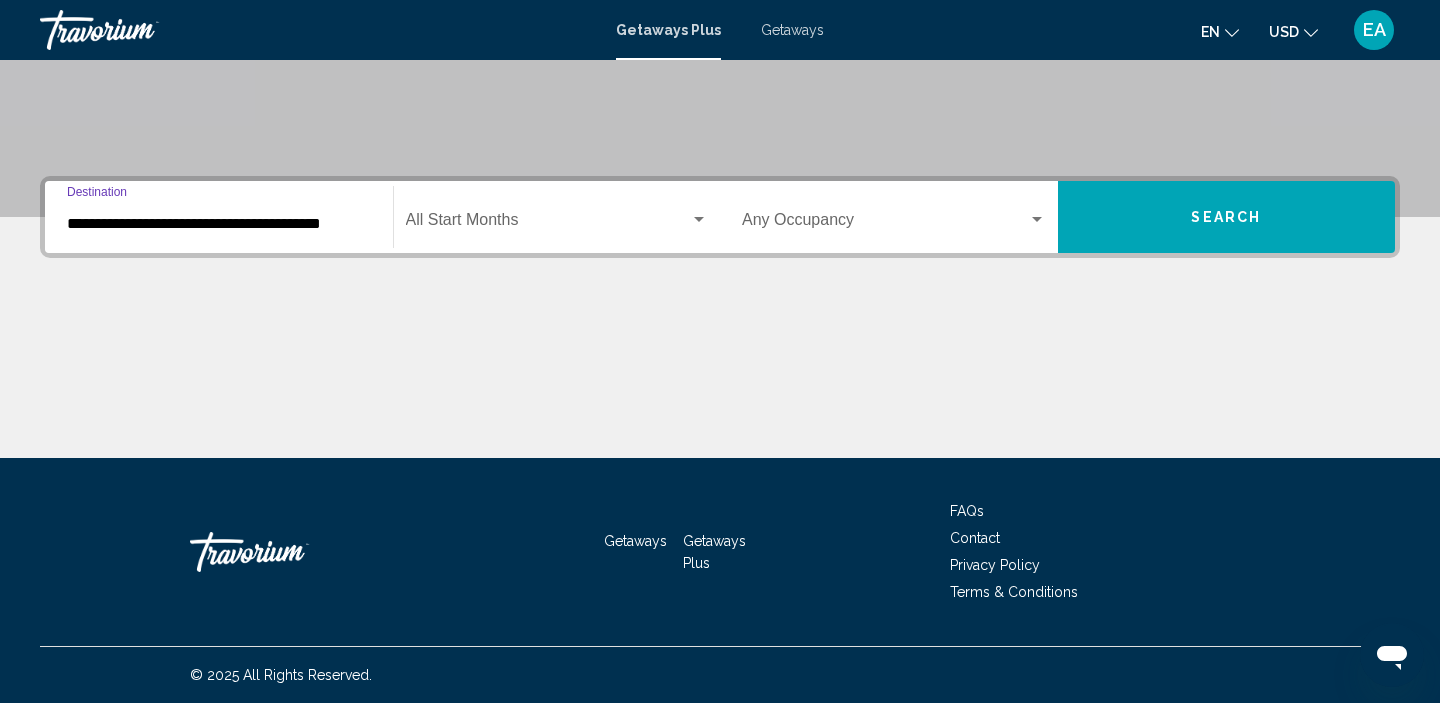 click on "Start Month All Start Months" at bounding box center (557, 217) 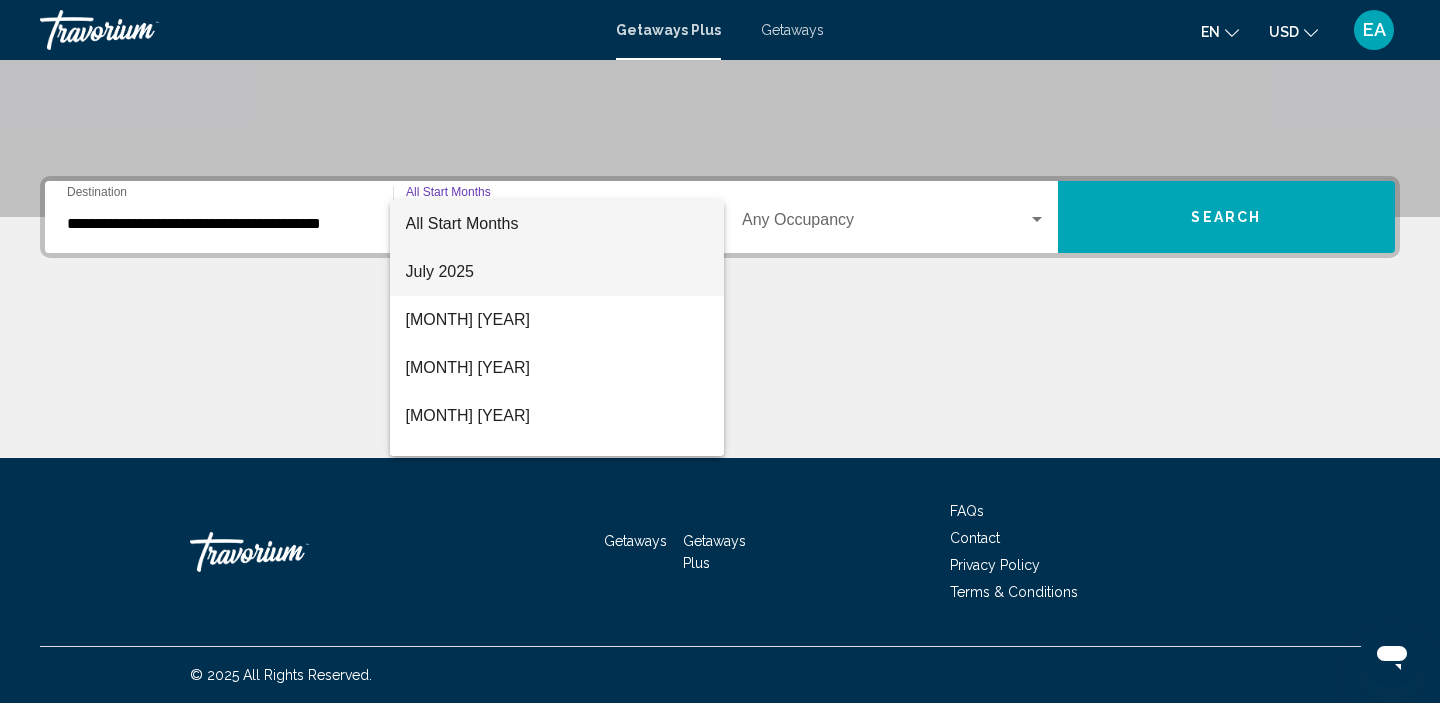 click on "July 2025" at bounding box center [557, 272] 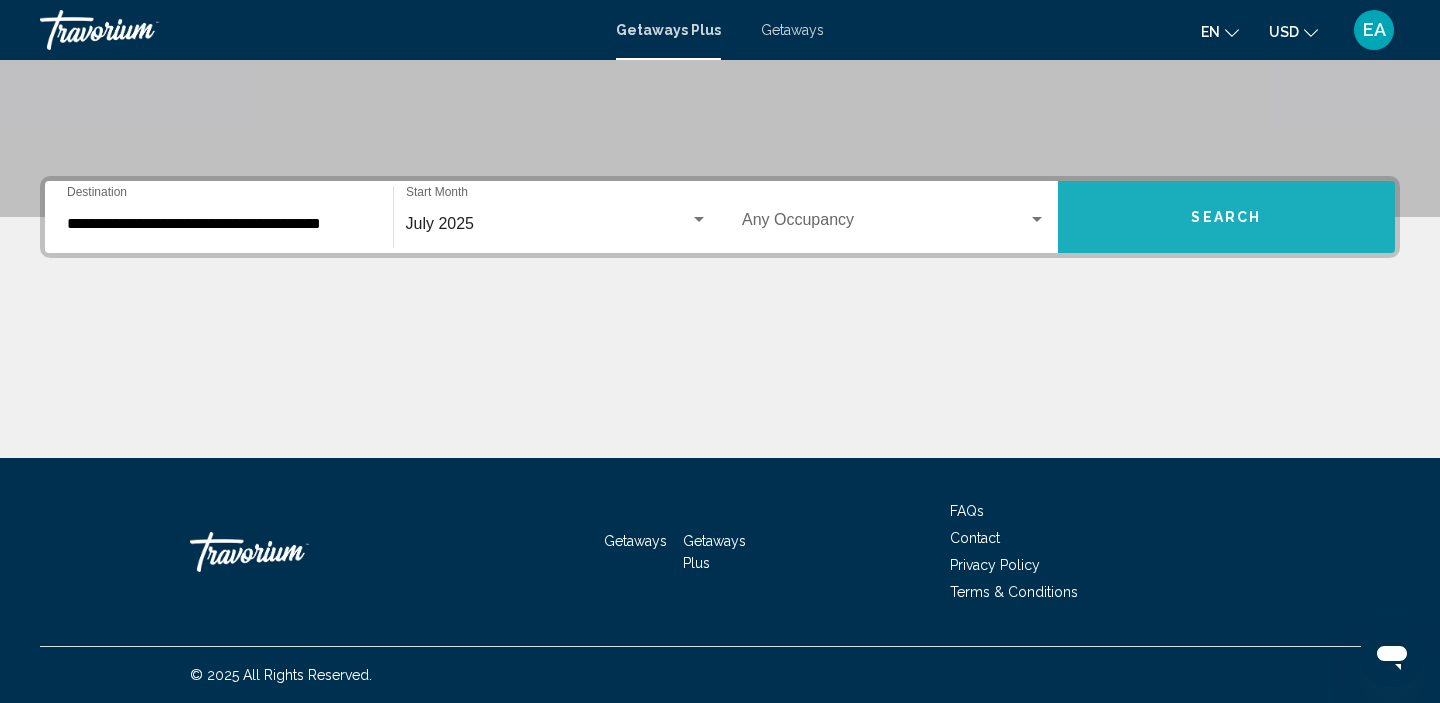 click on "Search" at bounding box center [1227, 217] 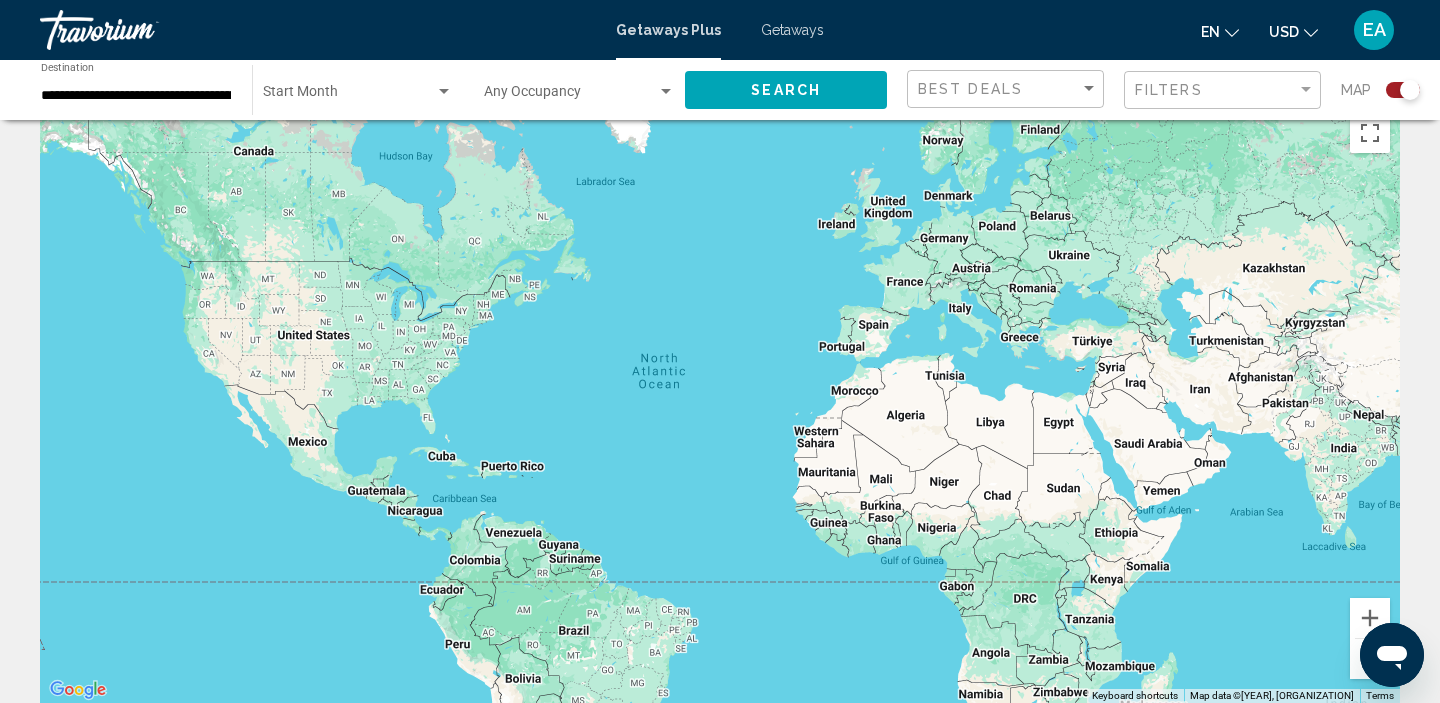 scroll, scrollTop: 0, scrollLeft: 0, axis: both 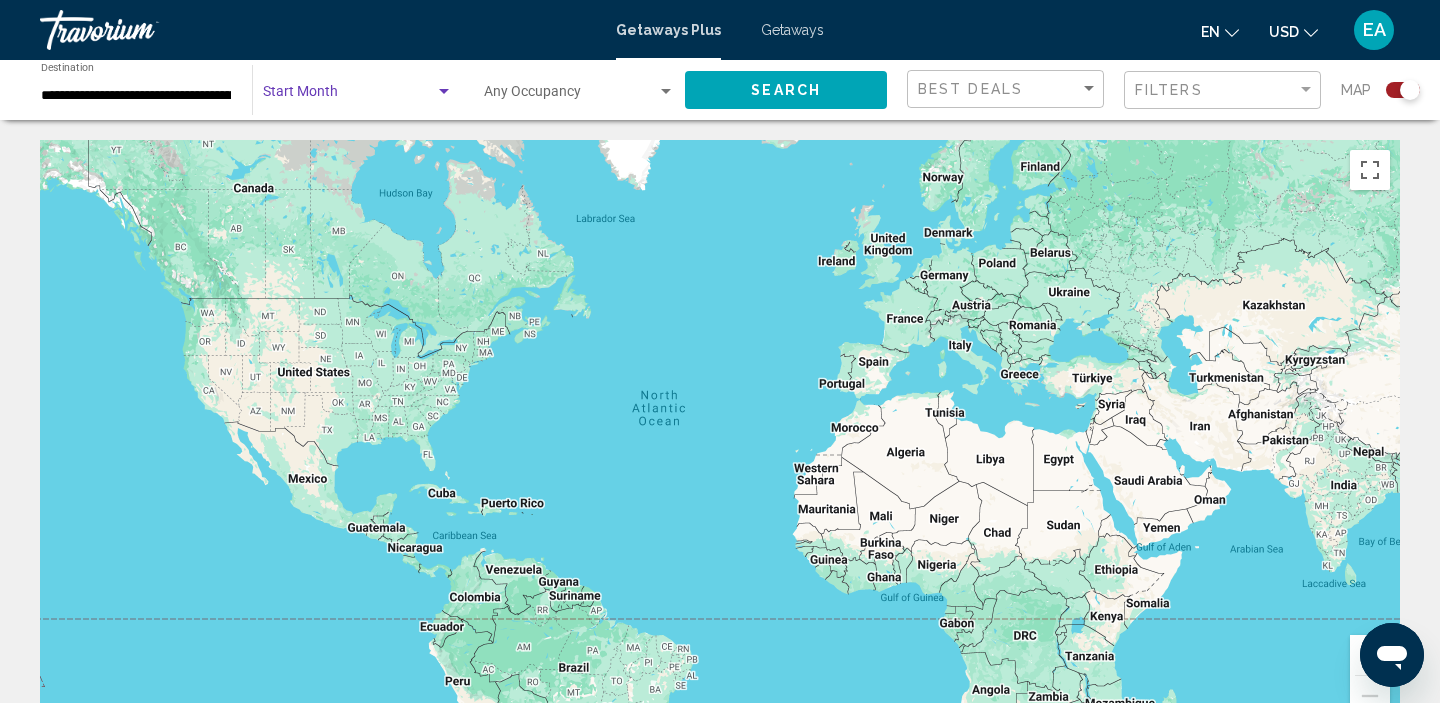 click at bounding box center [349, 96] 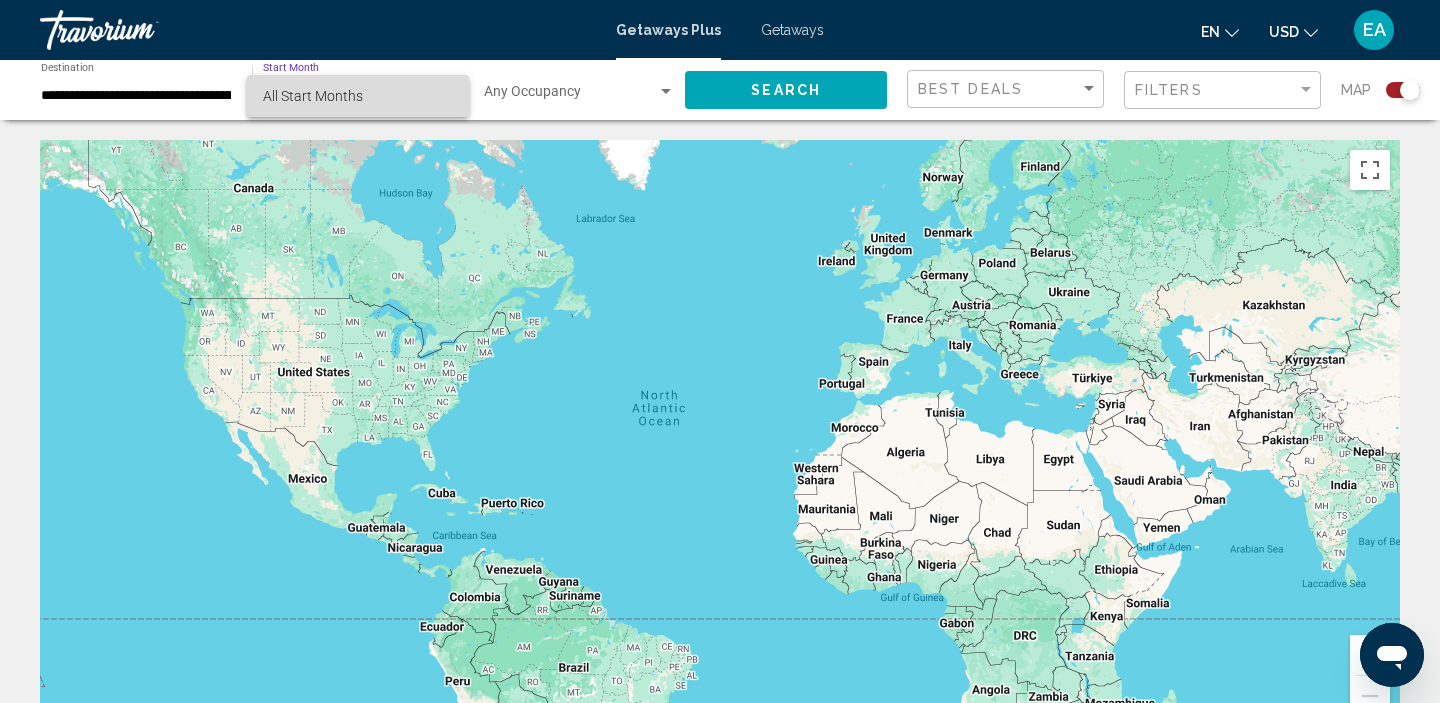 click on "All Start Months" at bounding box center (313, 96) 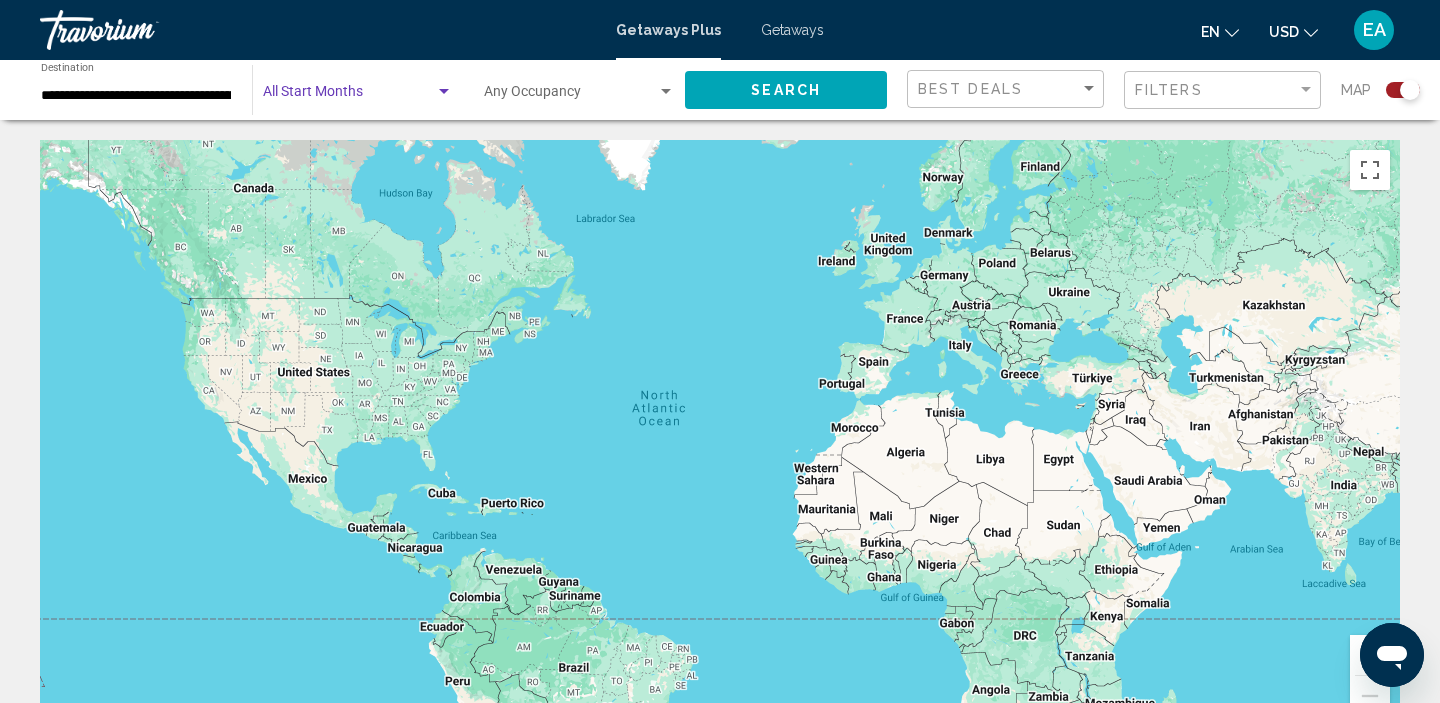 click on "Getaways" at bounding box center (792, 30) 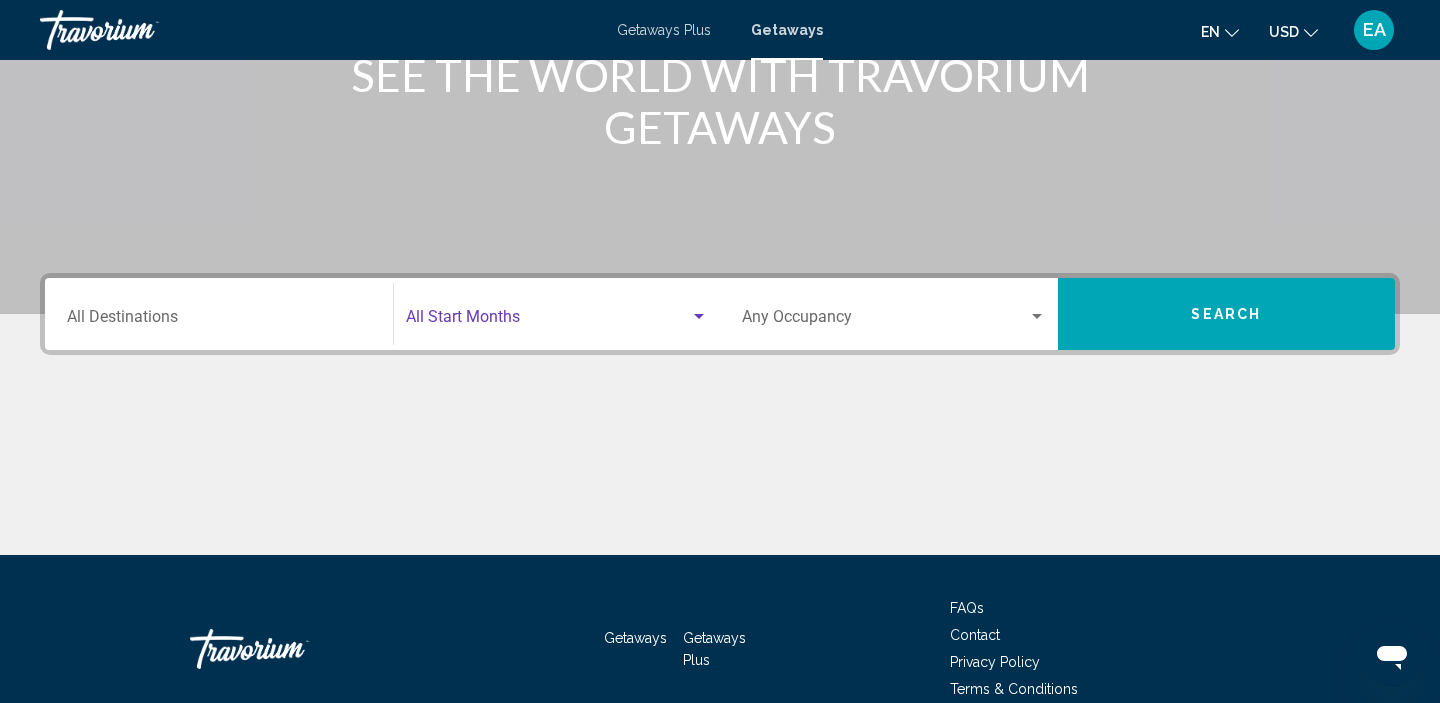 click at bounding box center (548, 321) 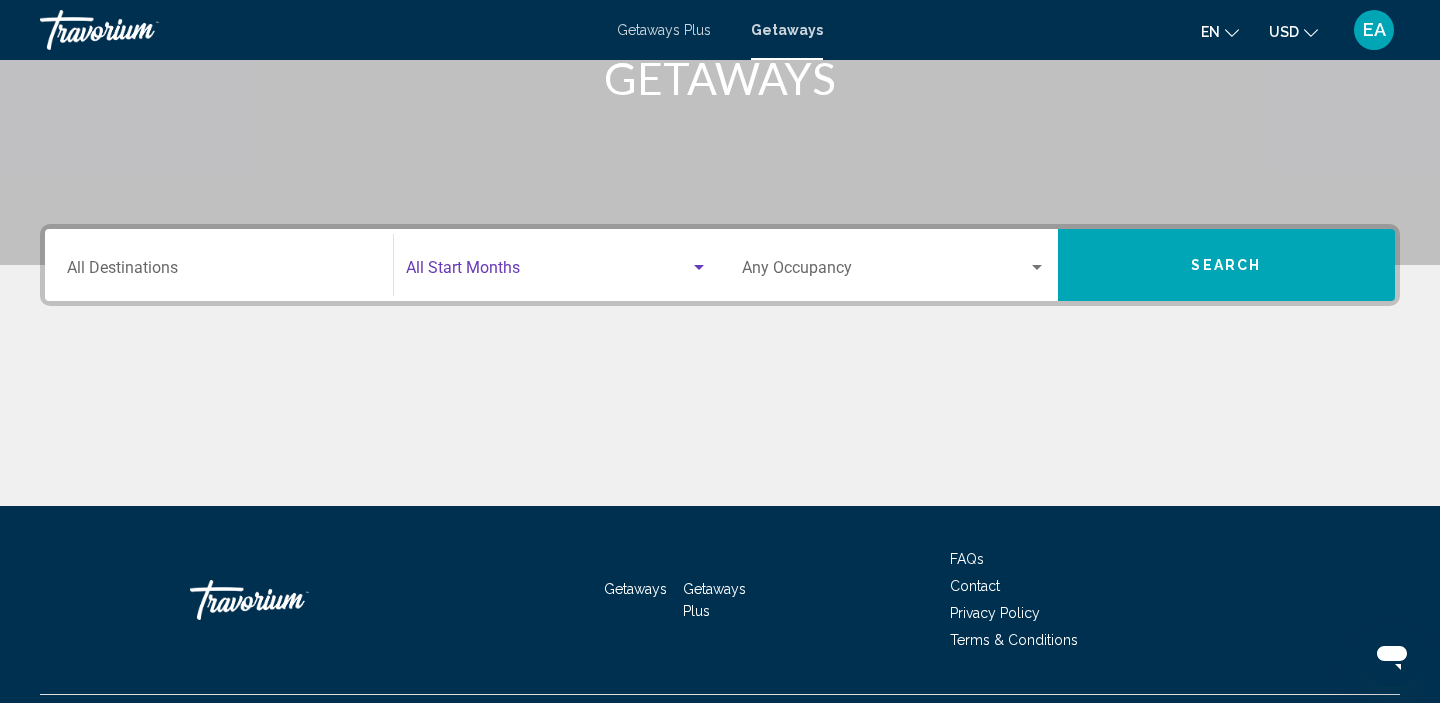 scroll, scrollTop: 383, scrollLeft: 0, axis: vertical 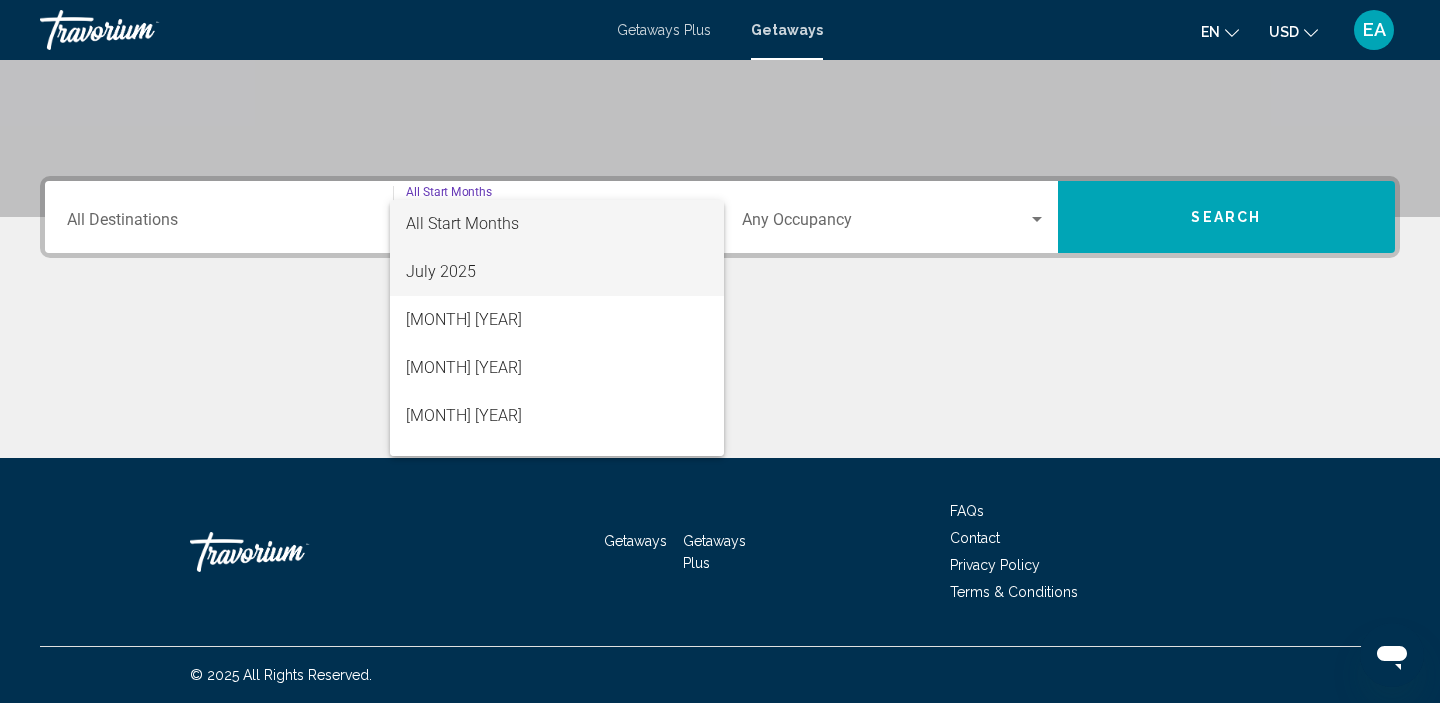 click on "July 2025" at bounding box center [557, 272] 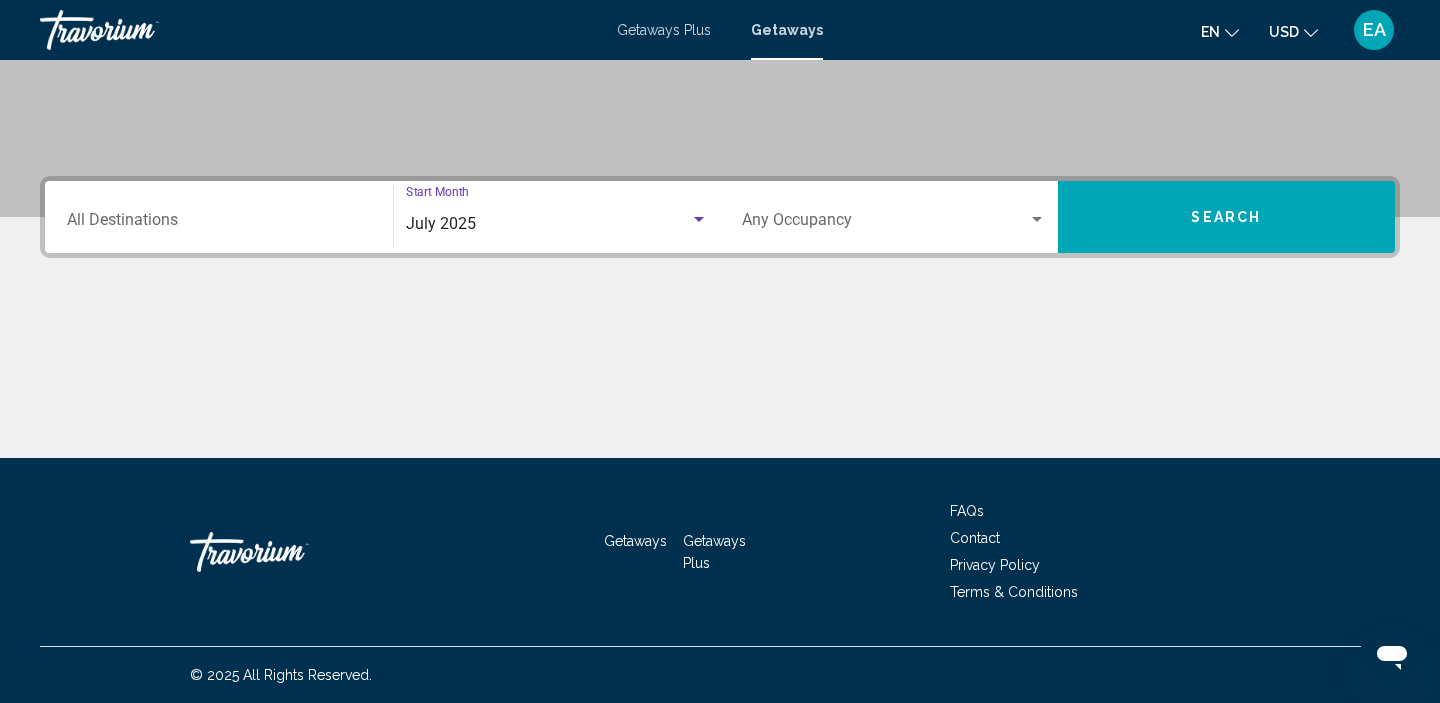 click on "Destination All Destinations" at bounding box center (219, 217) 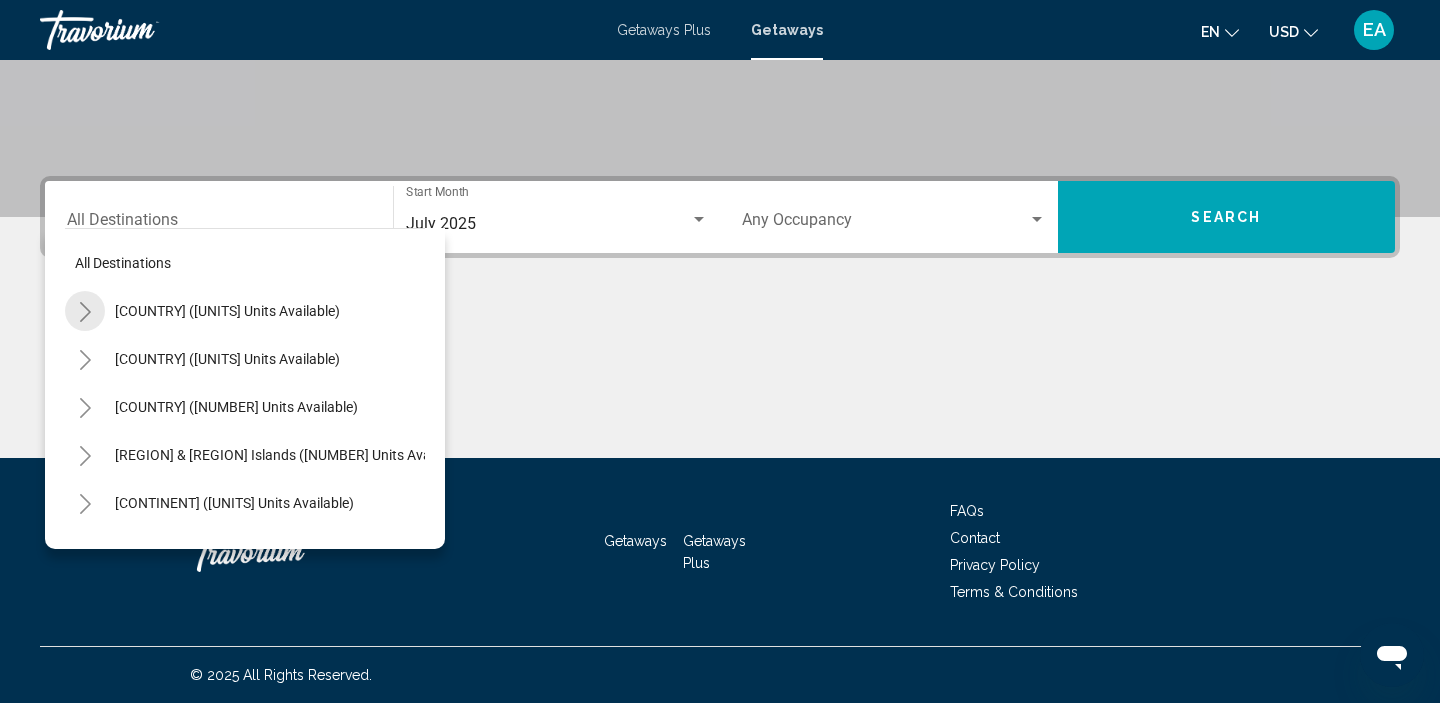 click at bounding box center [85, 312] 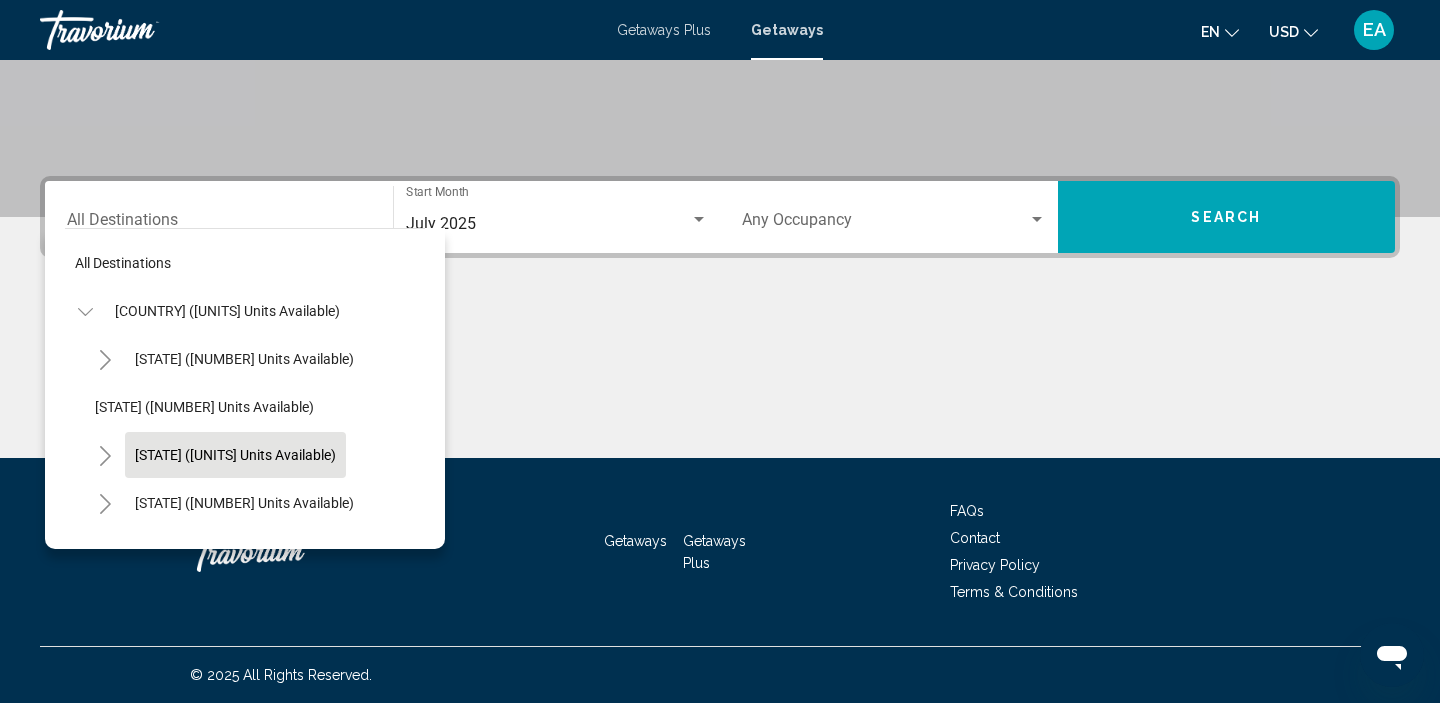 click on "[STATE] ([UNITS] units available)" at bounding box center [244, 359] 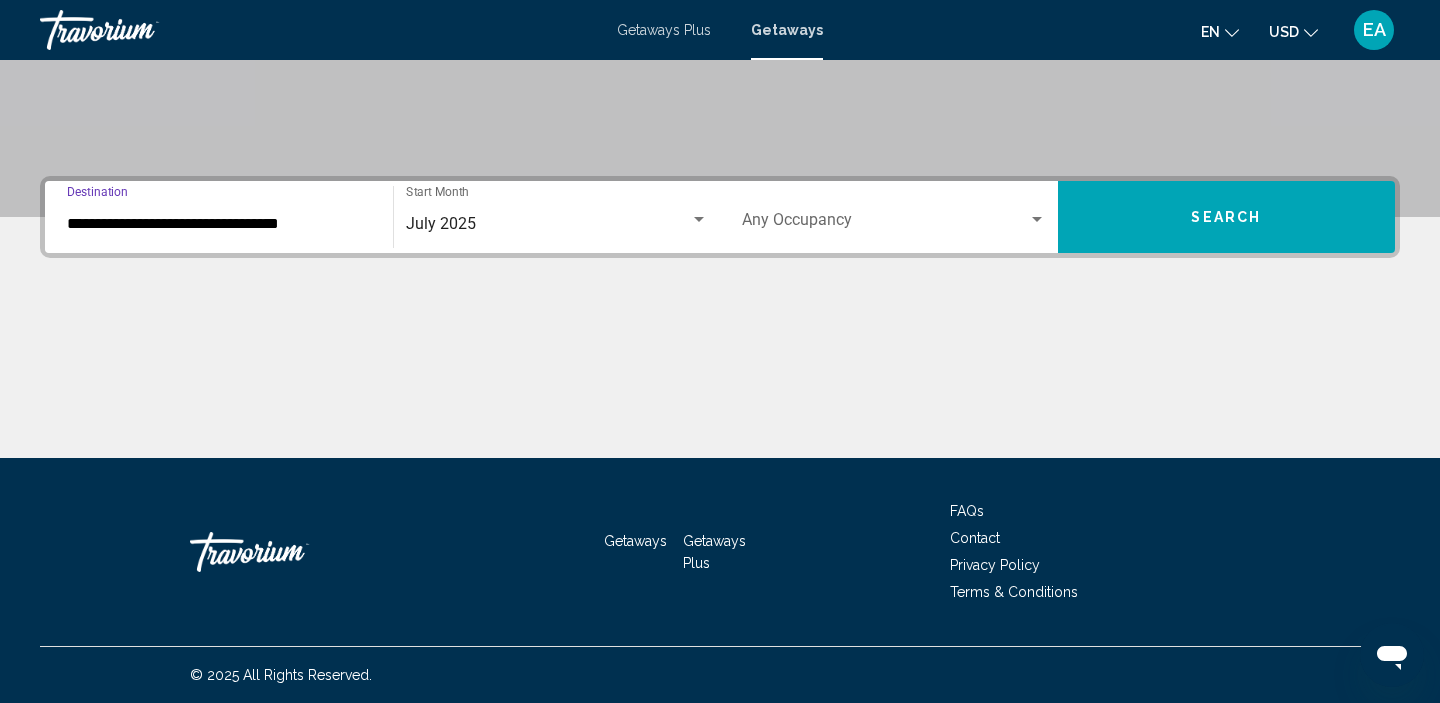 click on "Search" at bounding box center [1227, 217] 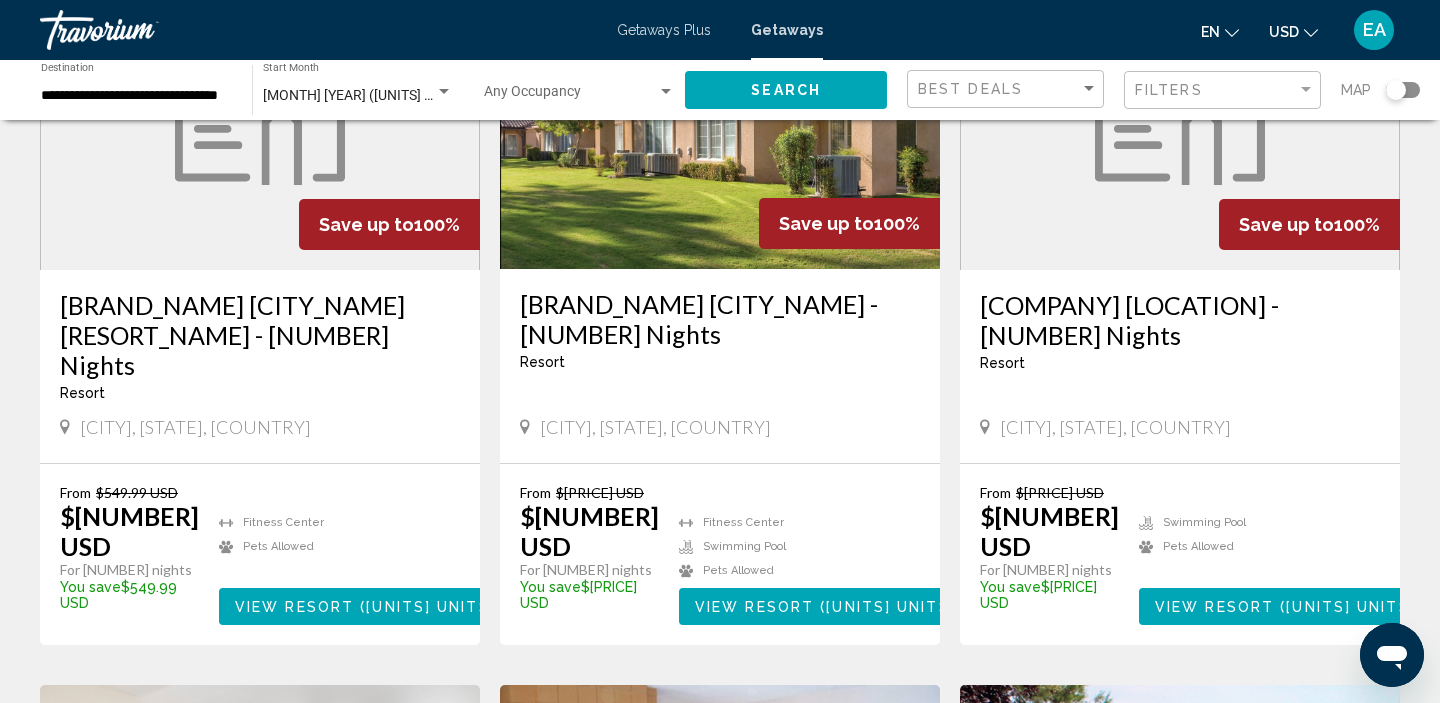 scroll, scrollTop: 263, scrollLeft: 0, axis: vertical 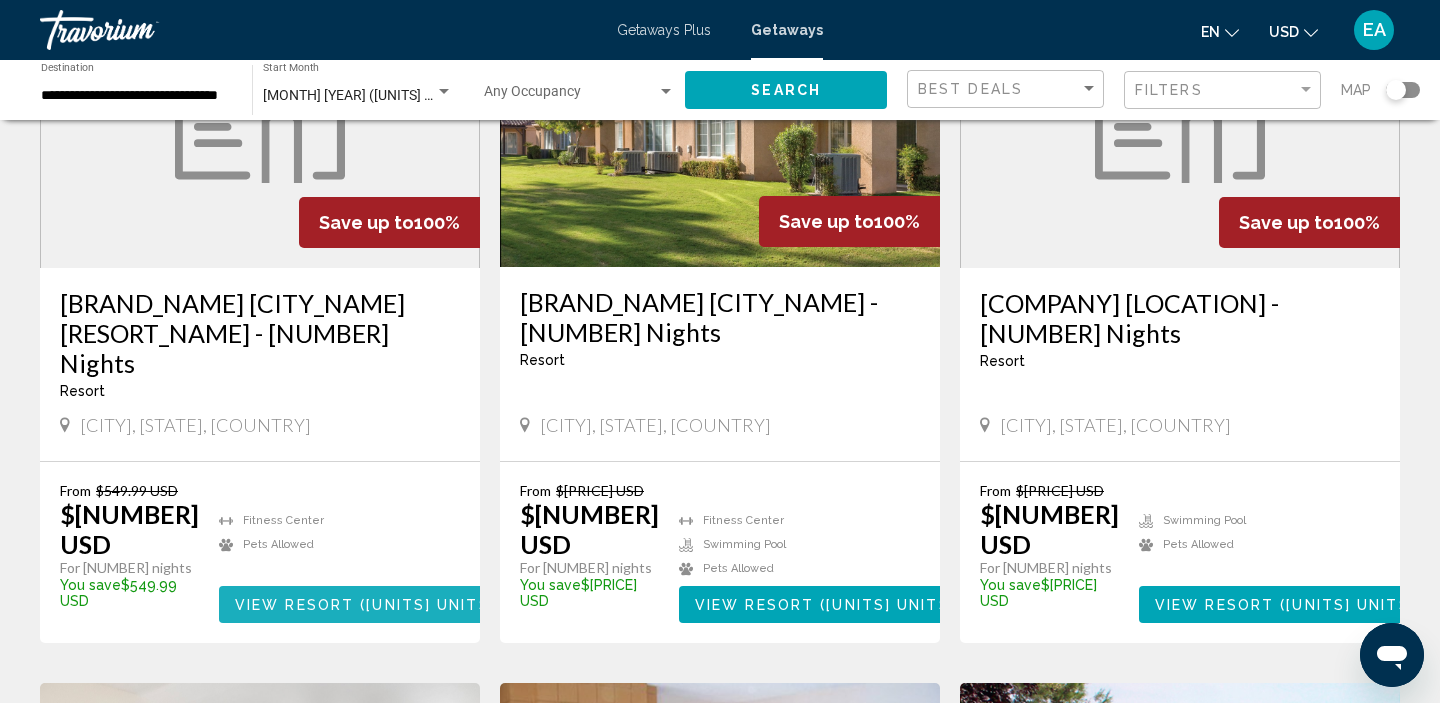click on "[UNITS] units" at bounding box center (427, 605) 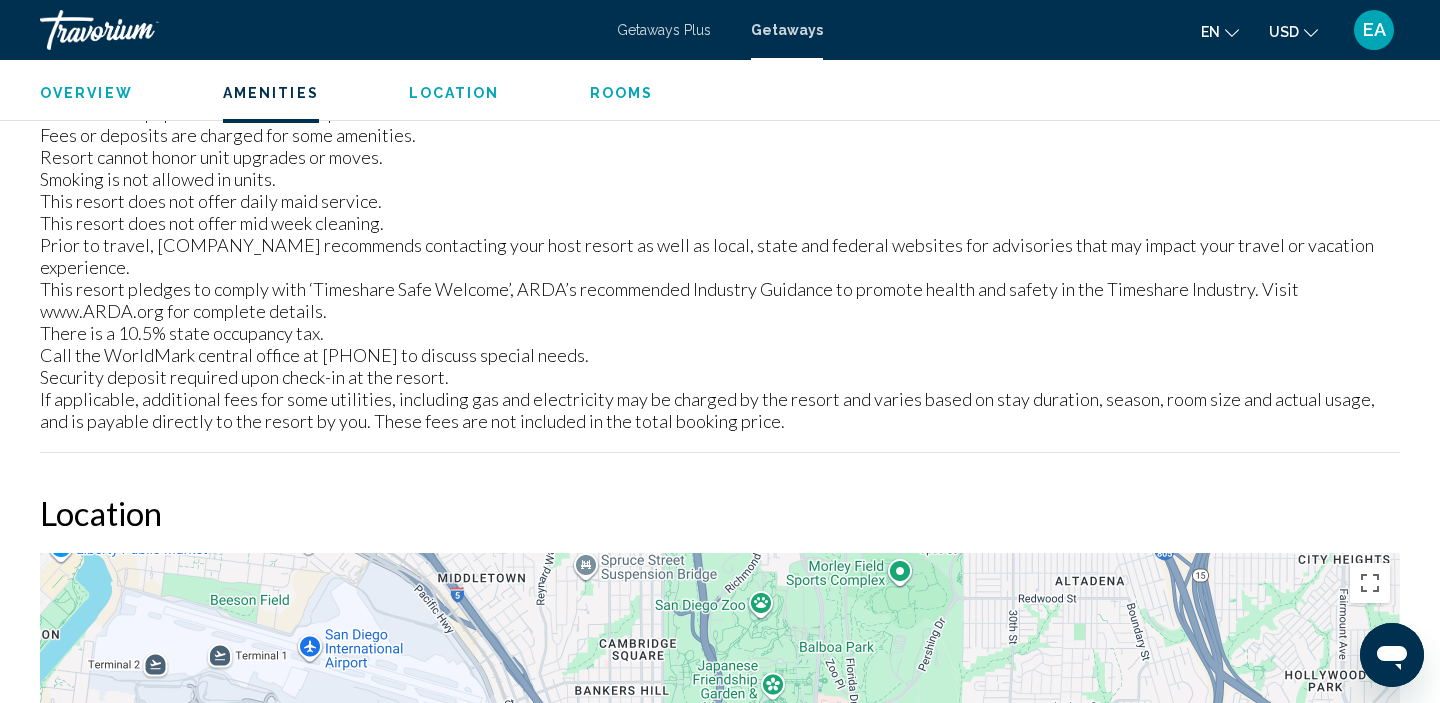 scroll, scrollTop: 1402, scrollLeft: 0, axis: vertical 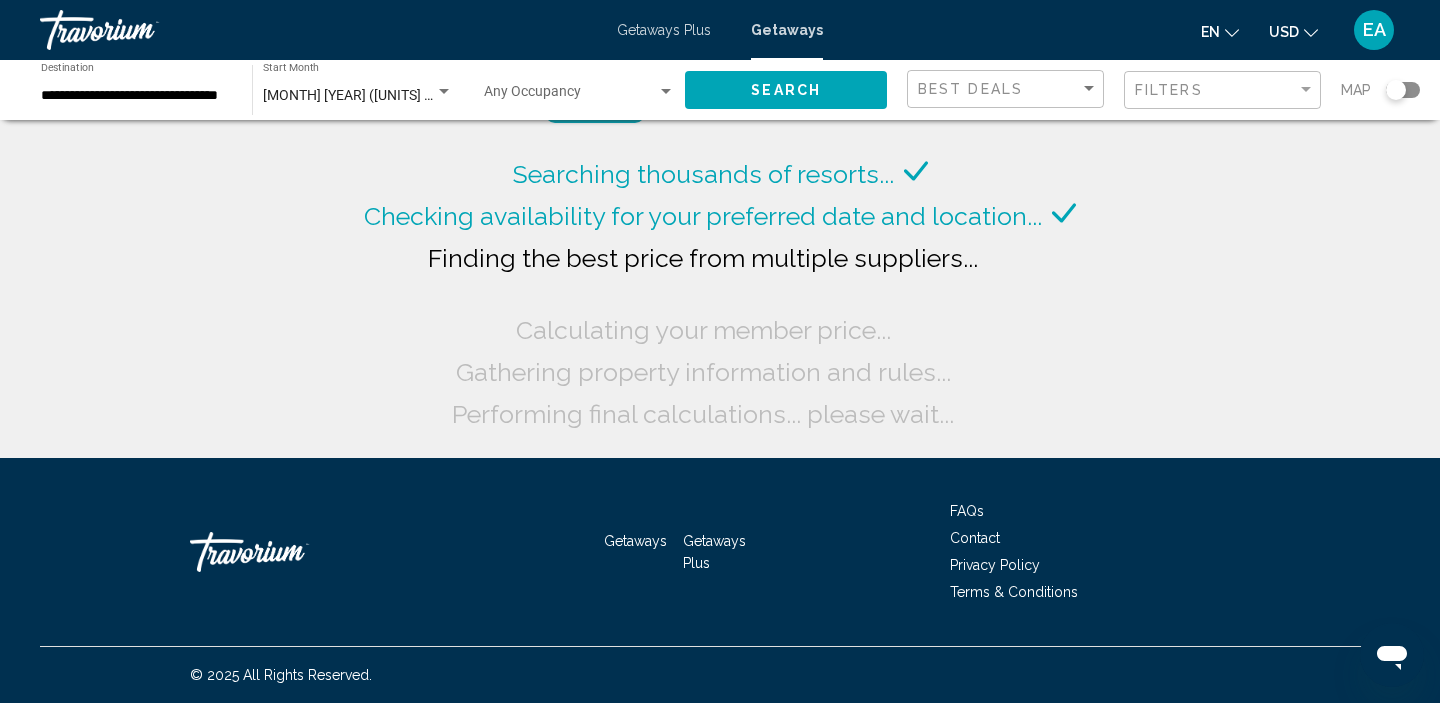 click on "[MONTH] [YEAR] ([UNITS] units available)" at bounding box center (390, 95) 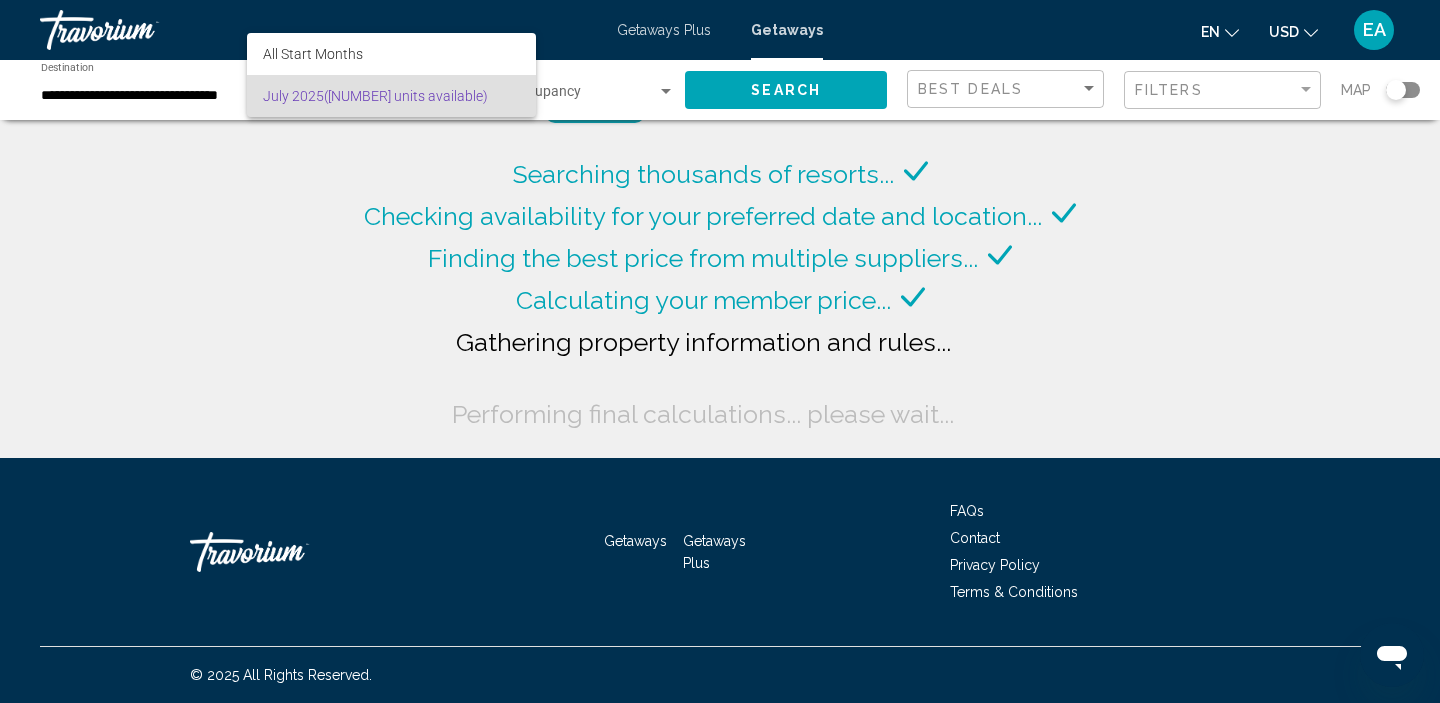 click at bounding box center (720, 351) 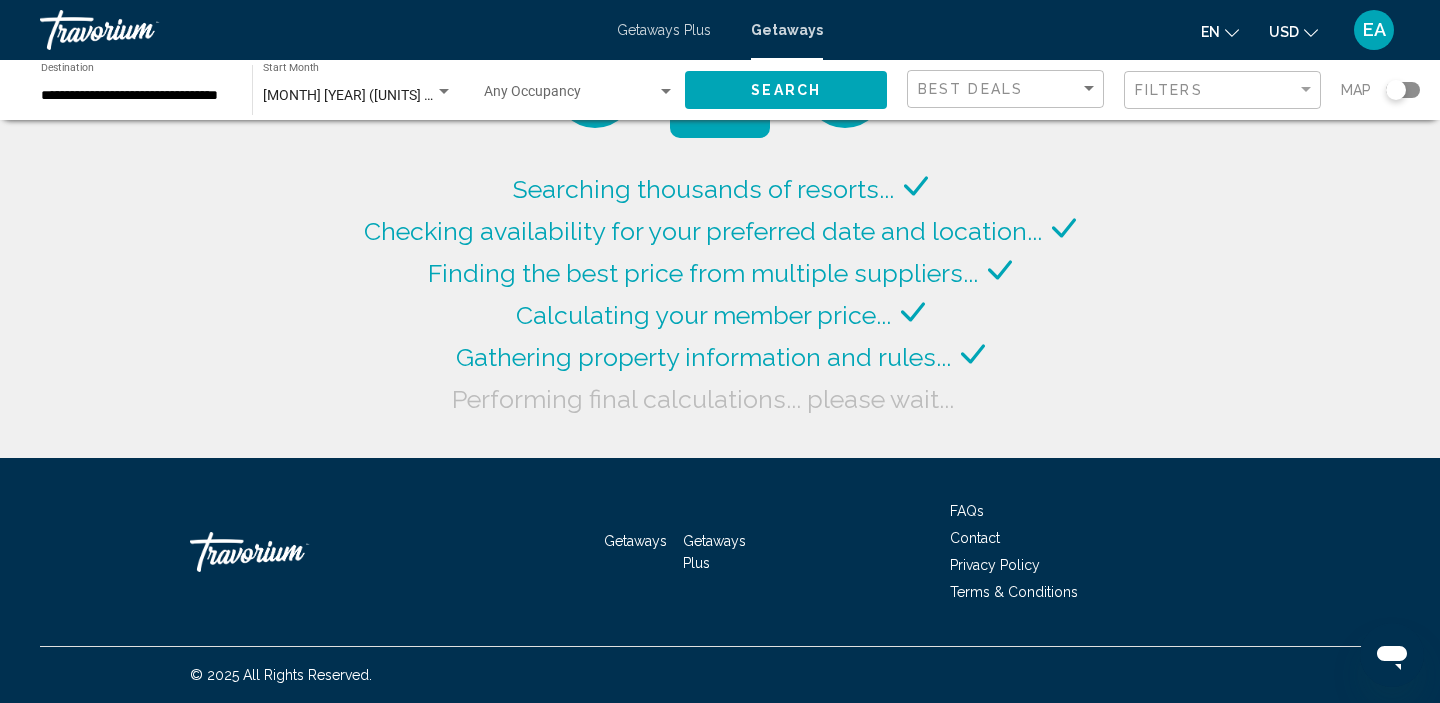 click on "Search" at bounding box center (786, 91) 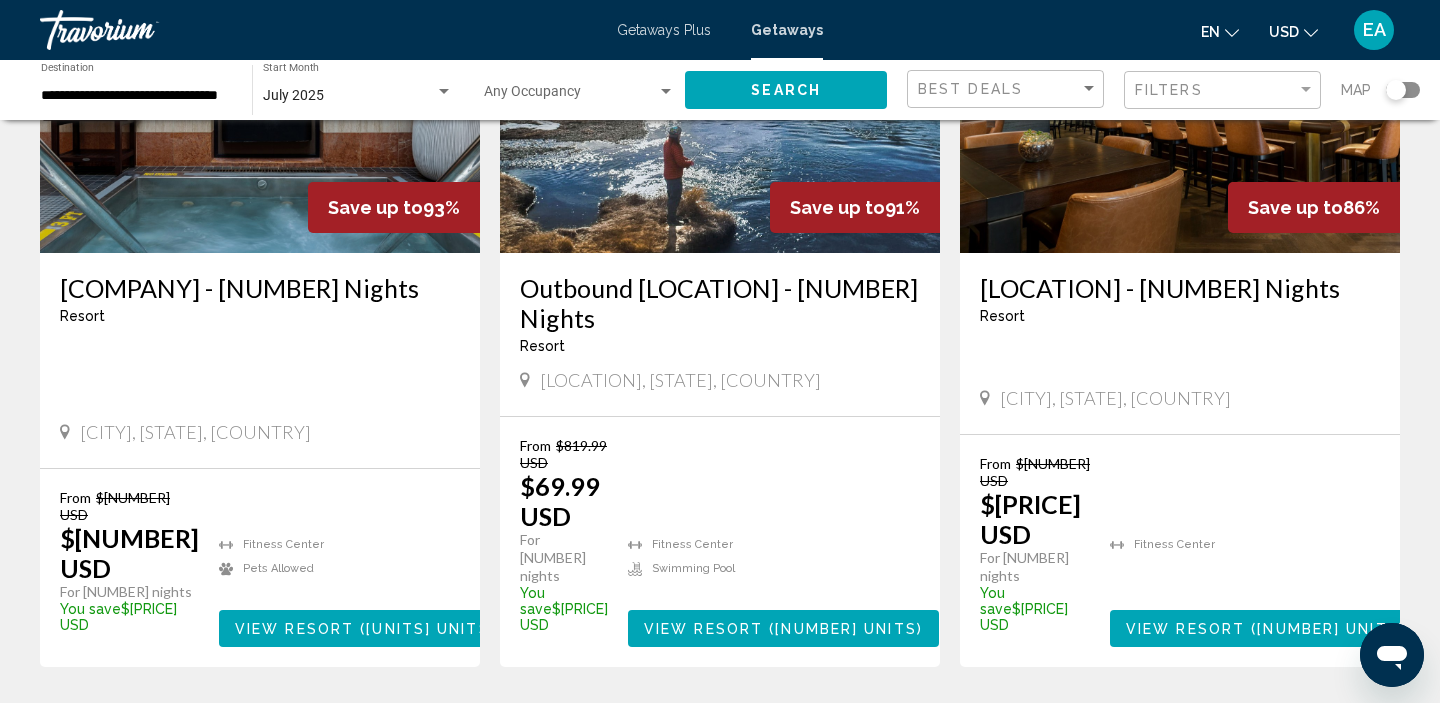 scroll, scrollTop: 2532, scrollLeft: 0, axis: vertical 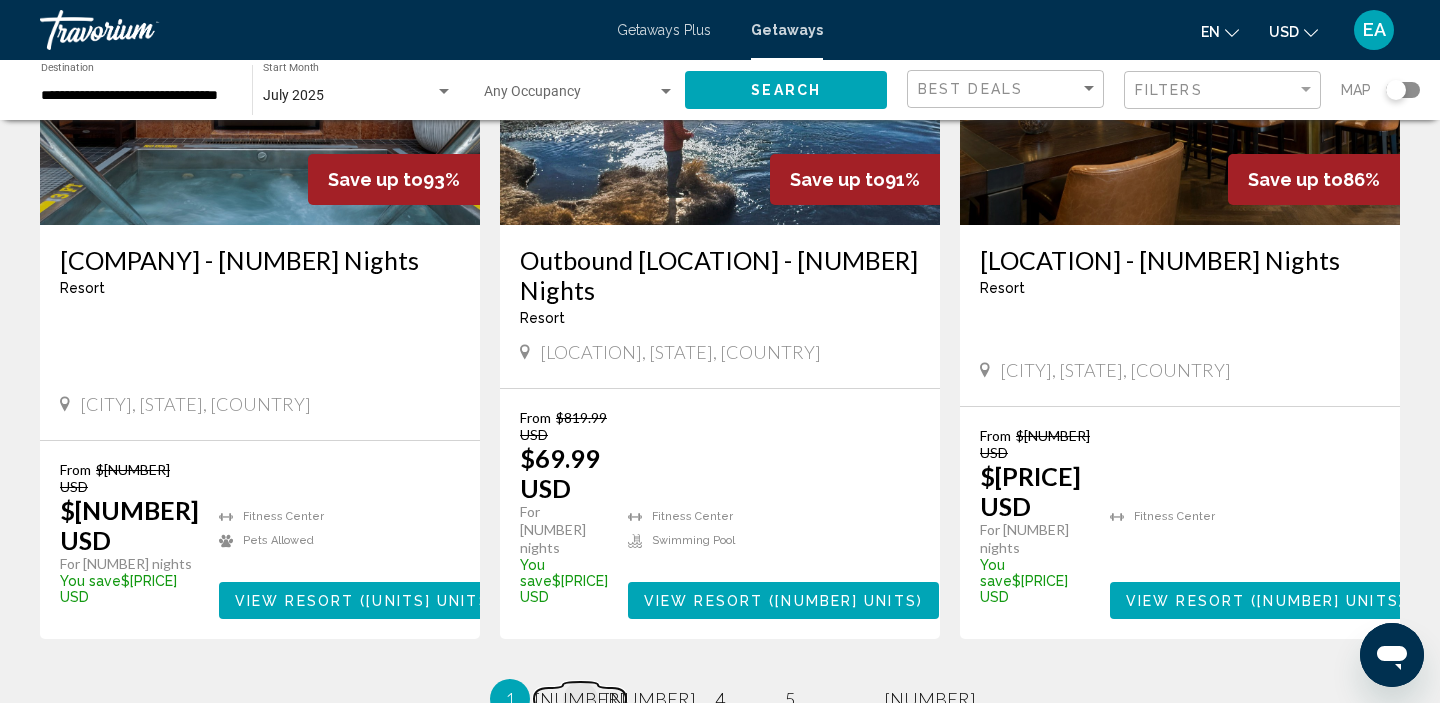 click on "[NUMBER]" at bounding box center (580, 699) 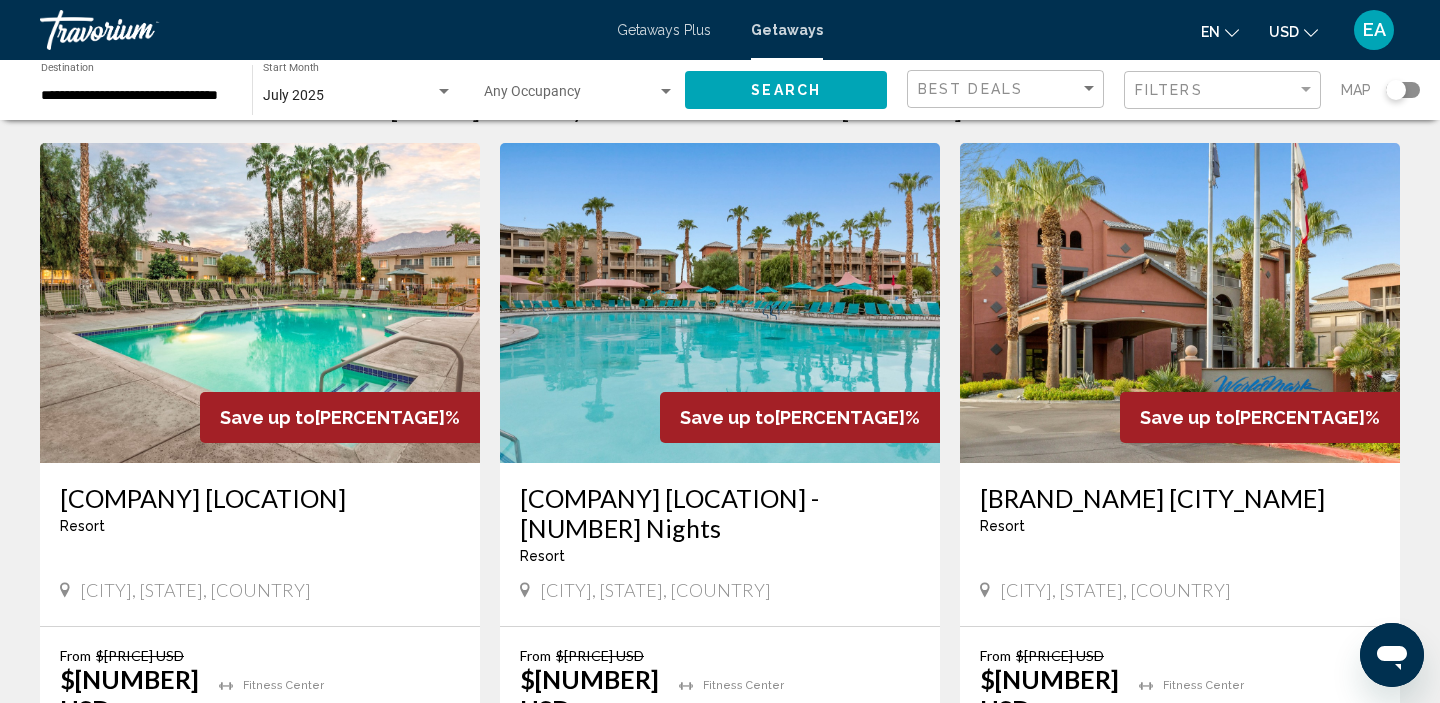scroll, scrollTop: 69, scrollLeft: 0, axis: vertical 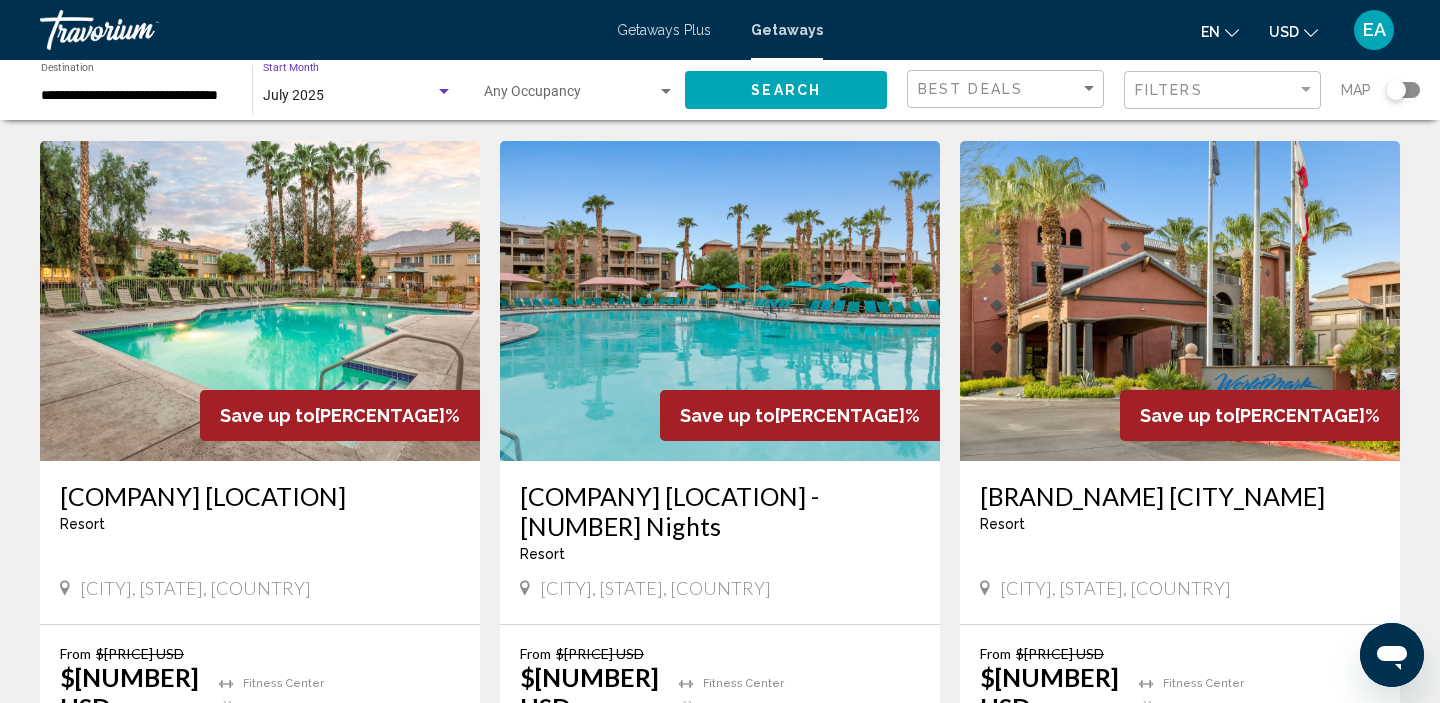 click at bounding box center (444, 91) 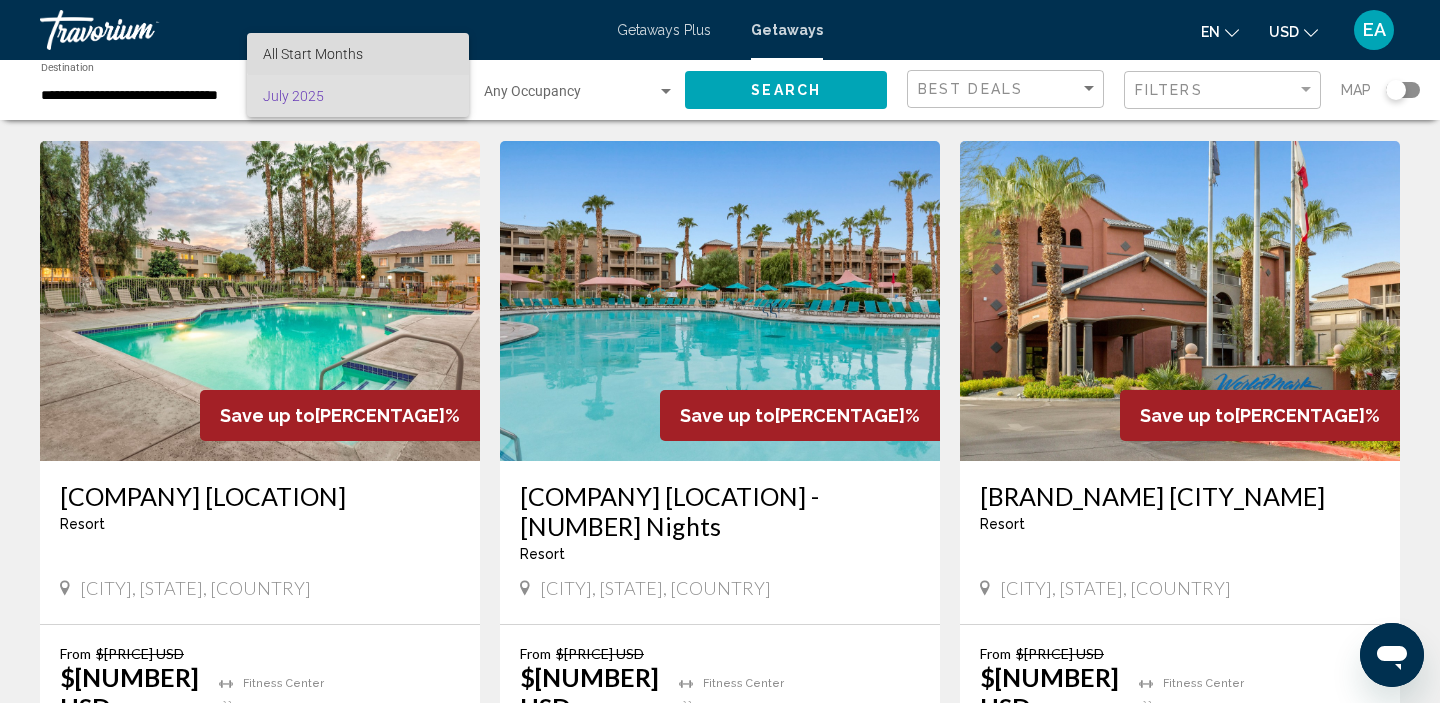 click on "All Start Months" at bounding box center (358, 54) 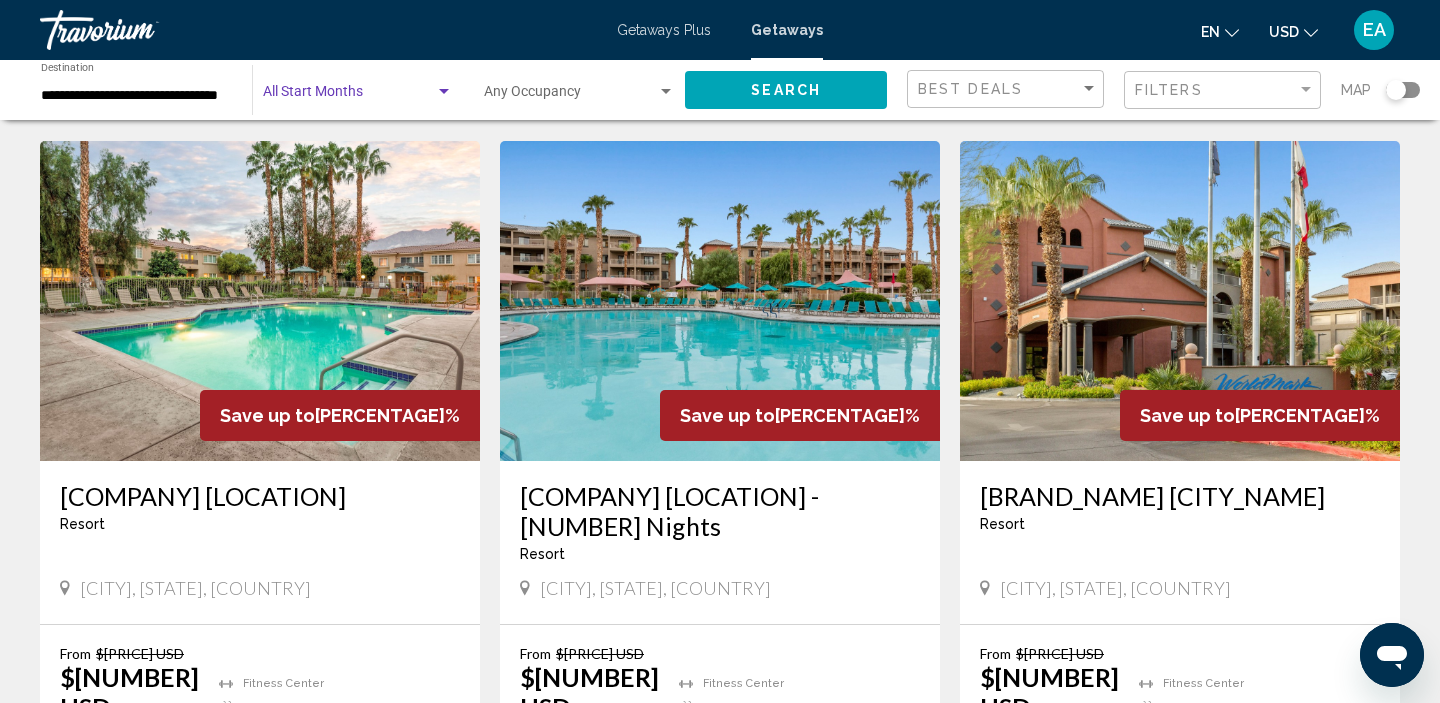 click on "Start Month All Start Months" at bounding box center [358, 90] 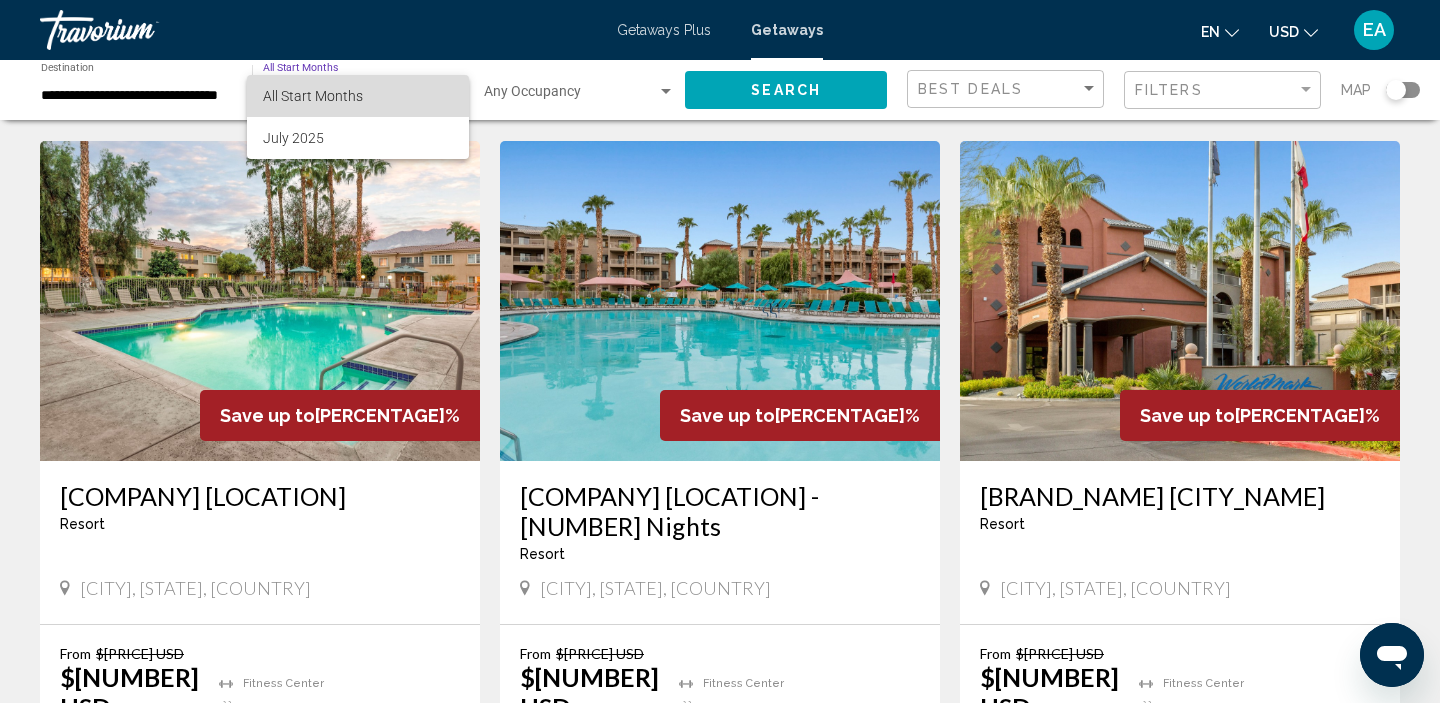 click on "All Start Months" at bounding box center [358, 96] 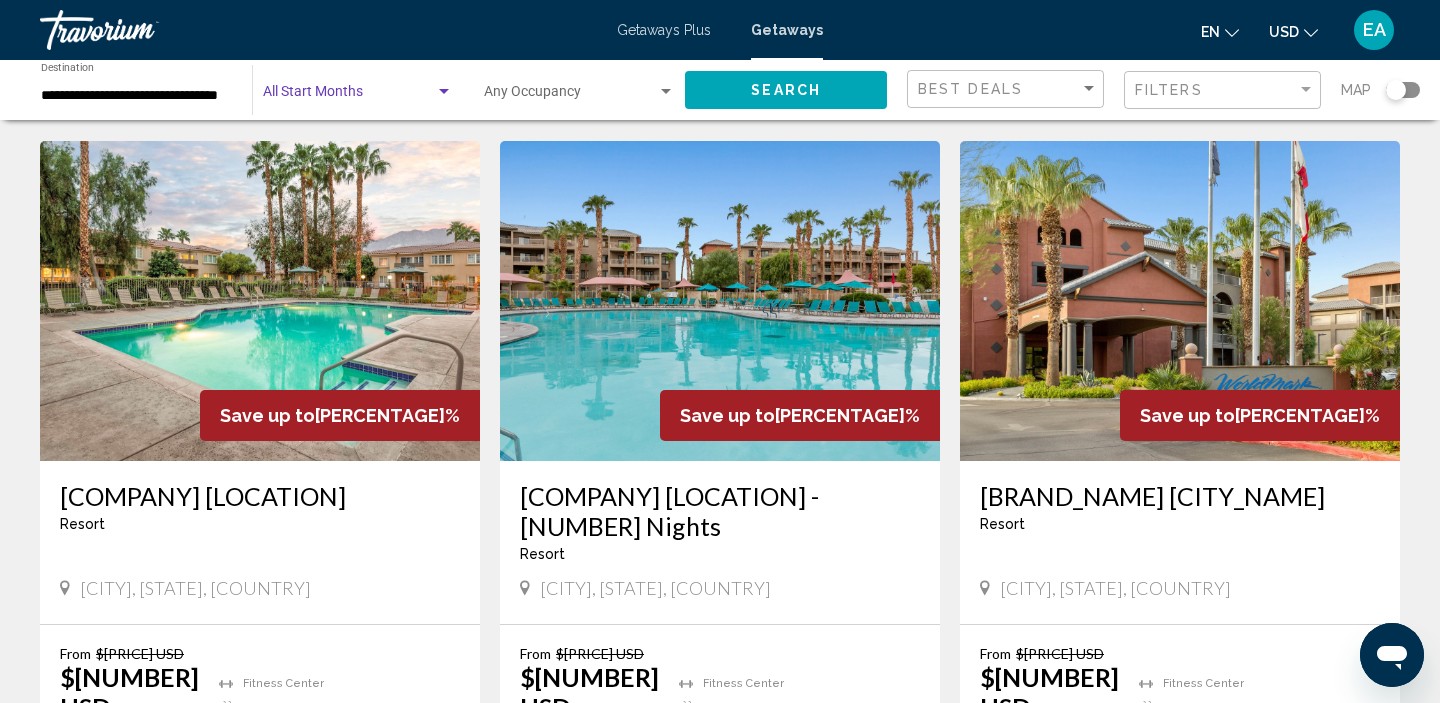 click at bounding box center (444, 92) 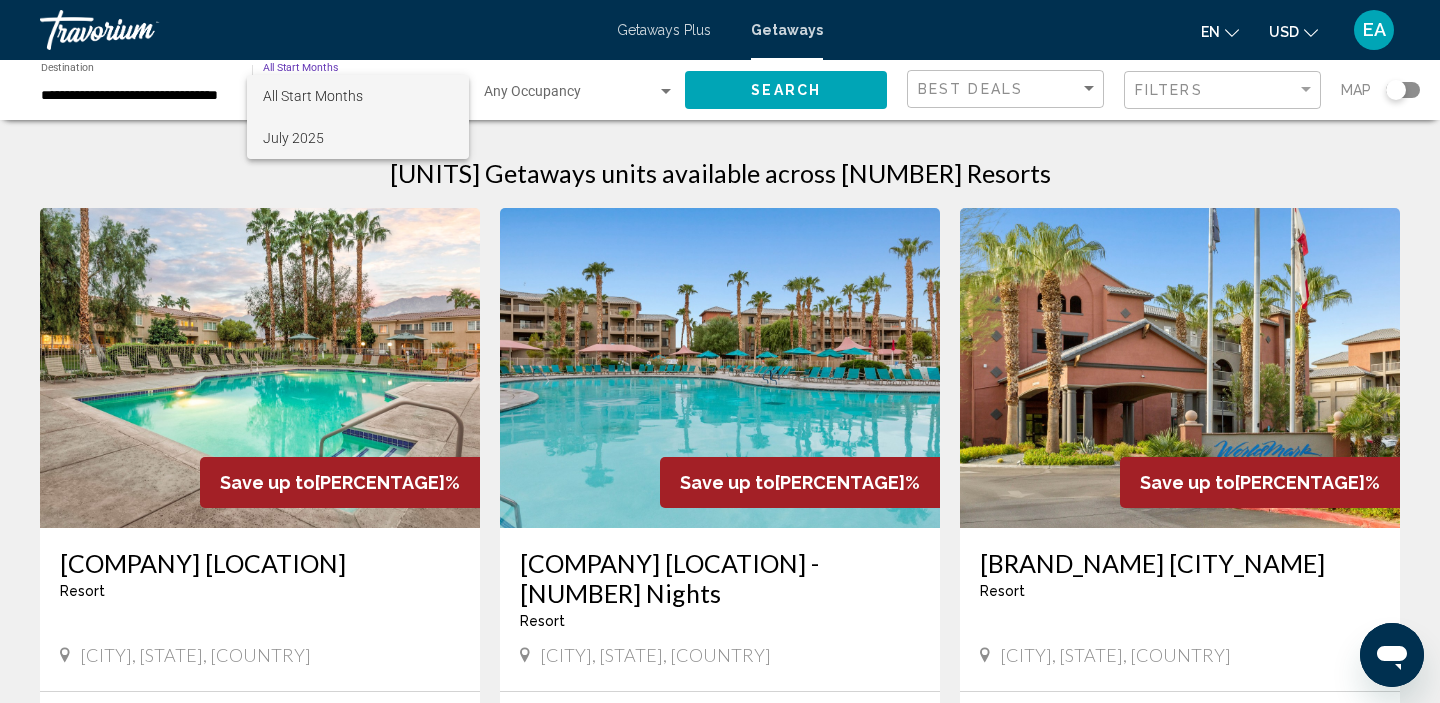 scroll, scrollTop: 0, scrollLeft: 0, axis: both 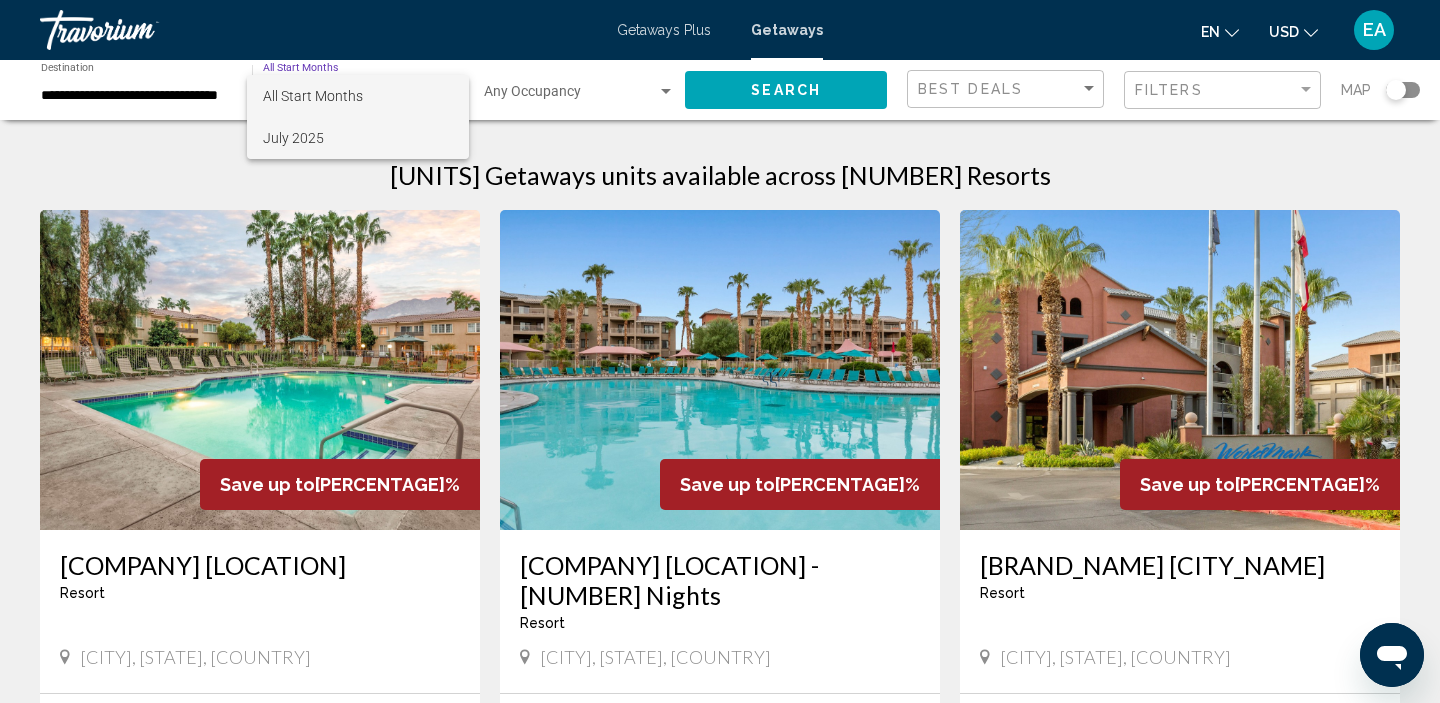 click on "July 2025" at bounding box center (358, 138) 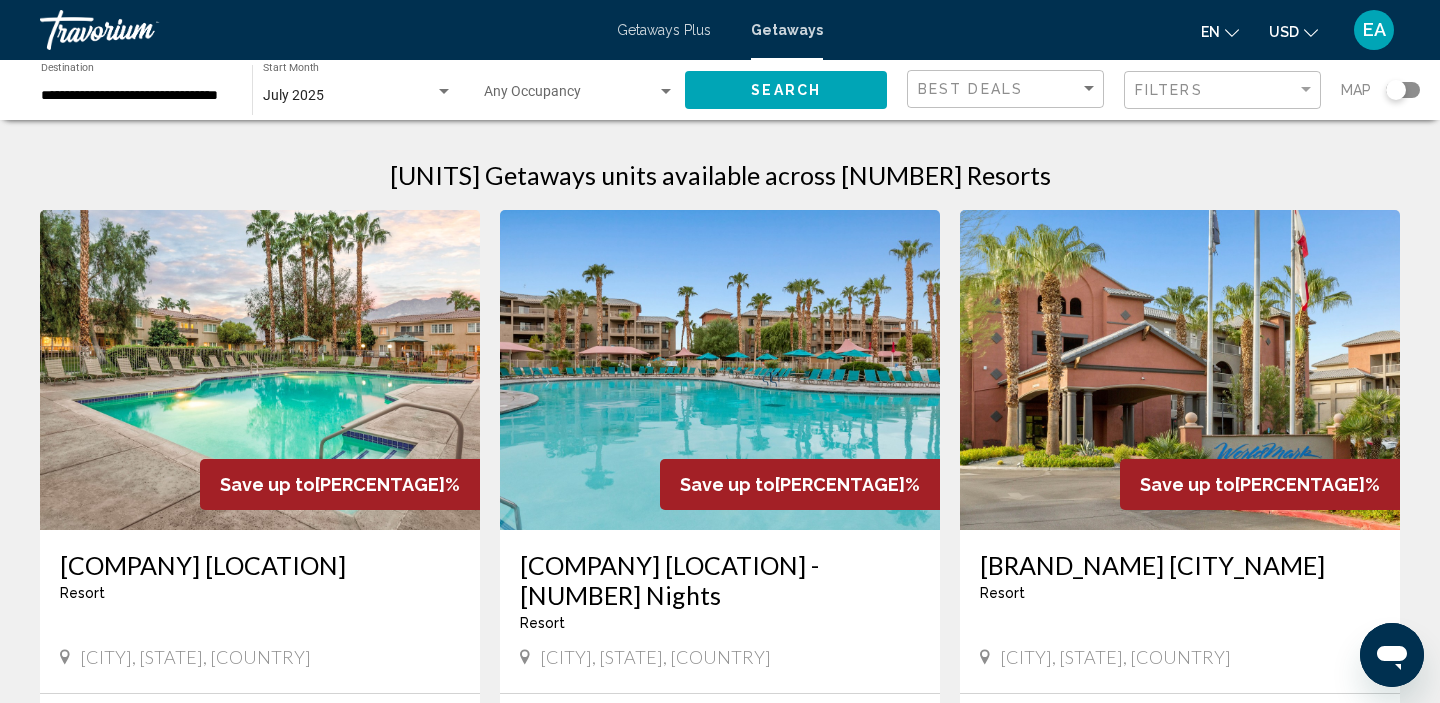 click on "**********" at bounding box center (720, 1621) 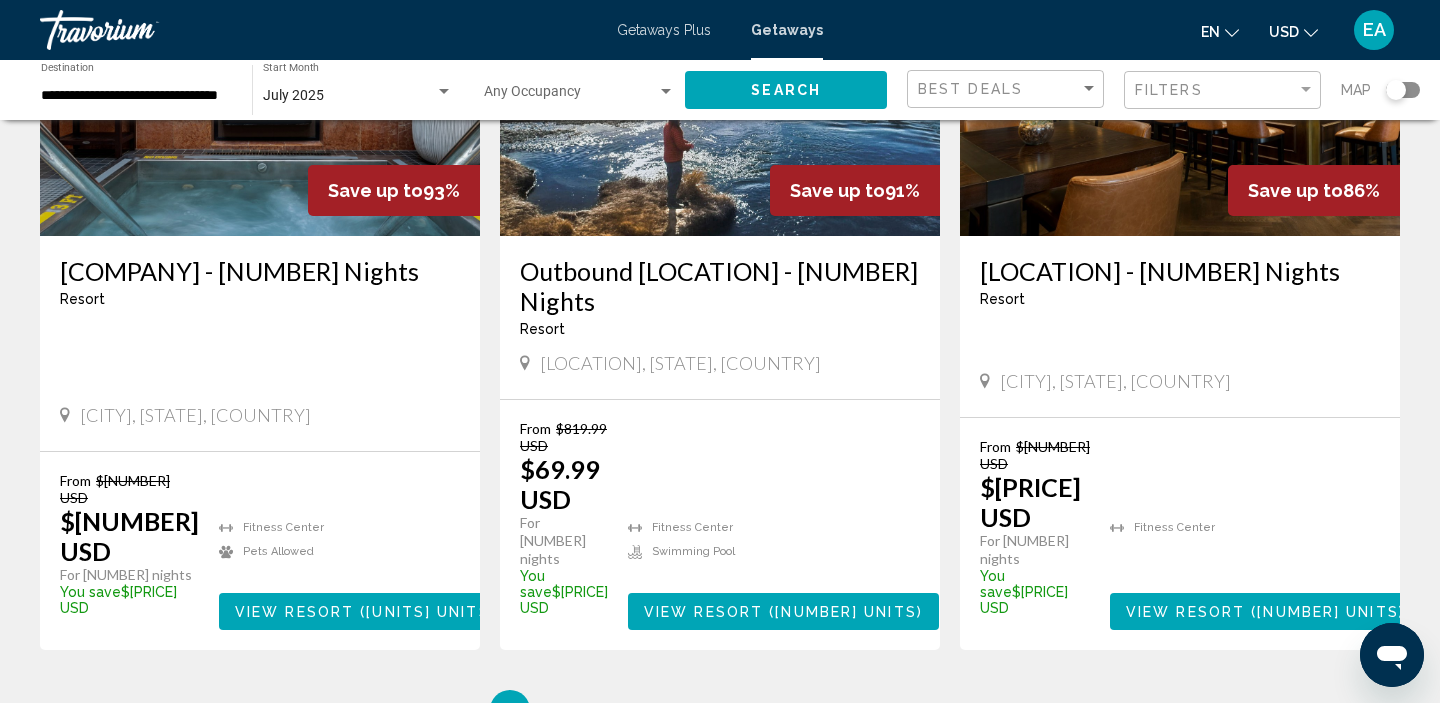 scroll, scrollTop: 2563, scrollLeft: 0, axis: vertical 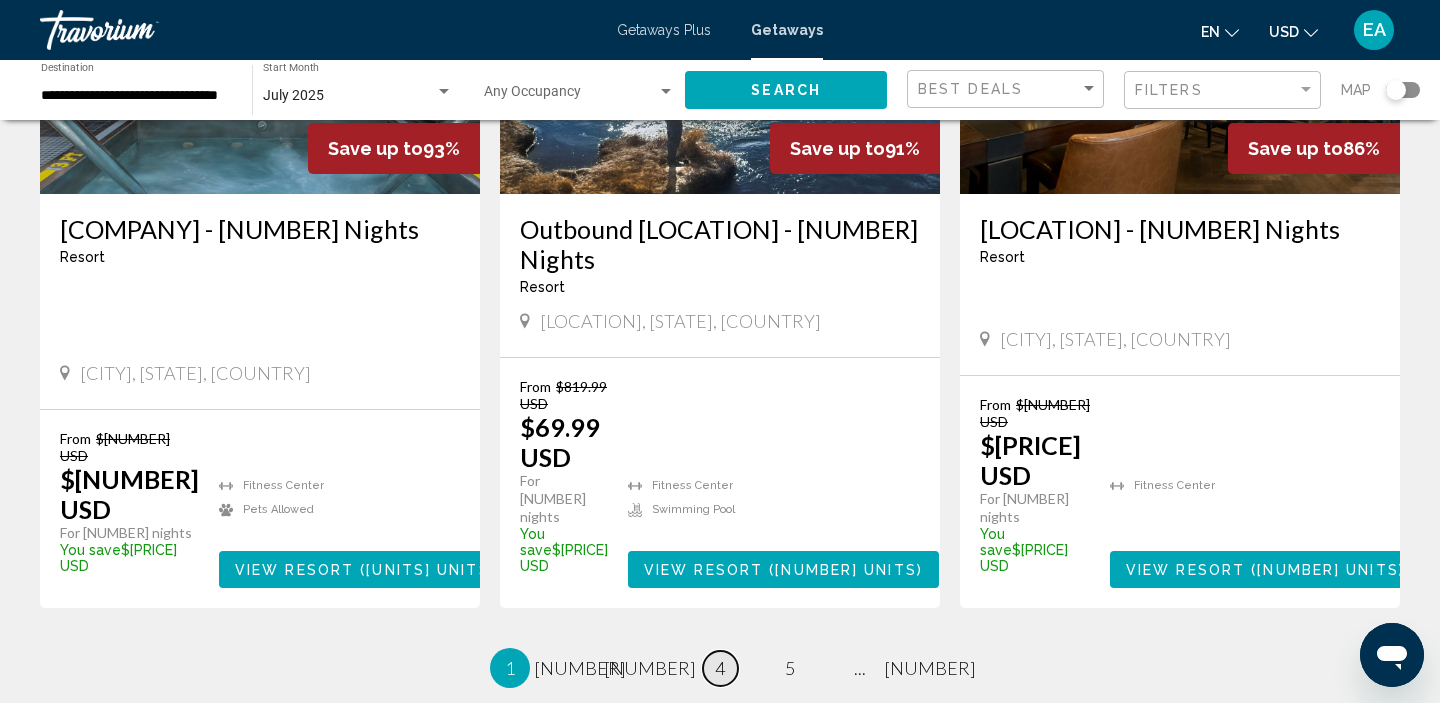 click on "4" at bounding box center [580, 668] 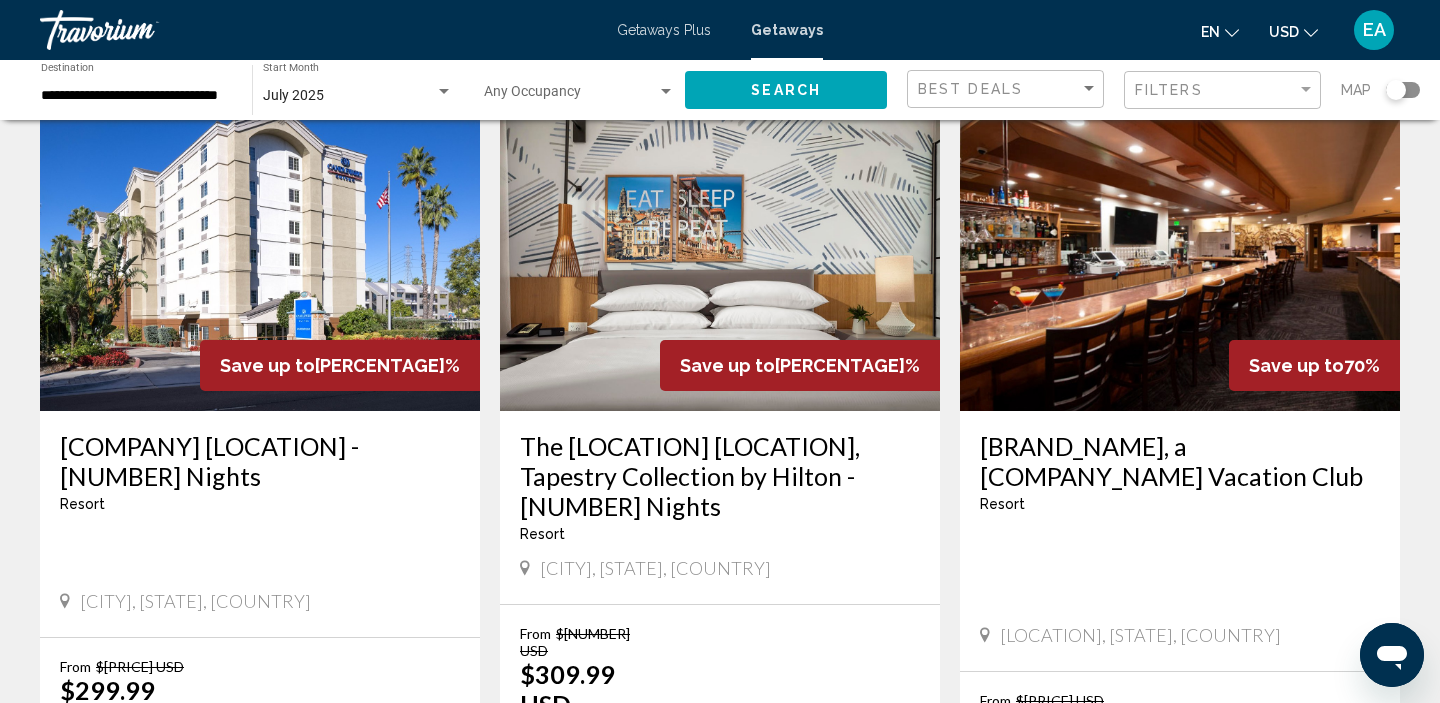 scroll, scrollTop: 0, scrollLeft: 0, axis: both 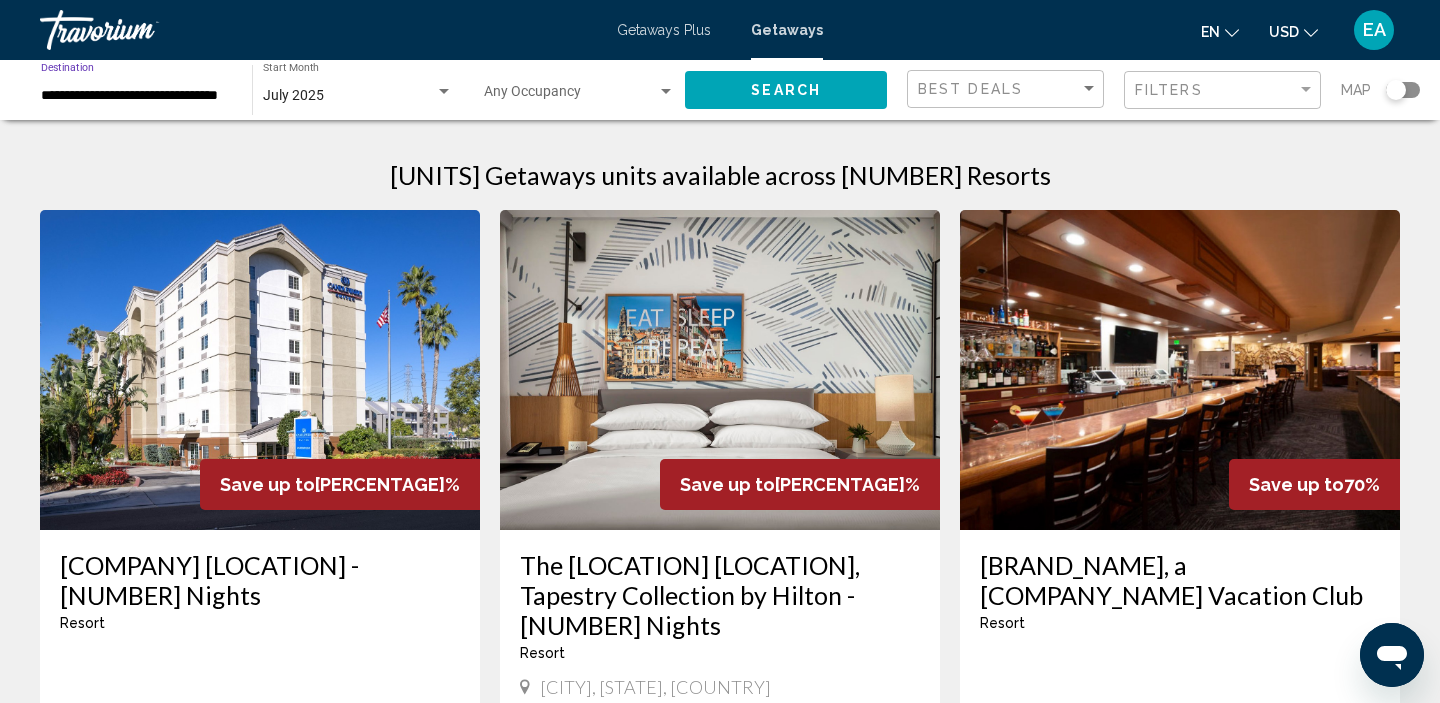 click on "**********" at bounding box center (136, 96) 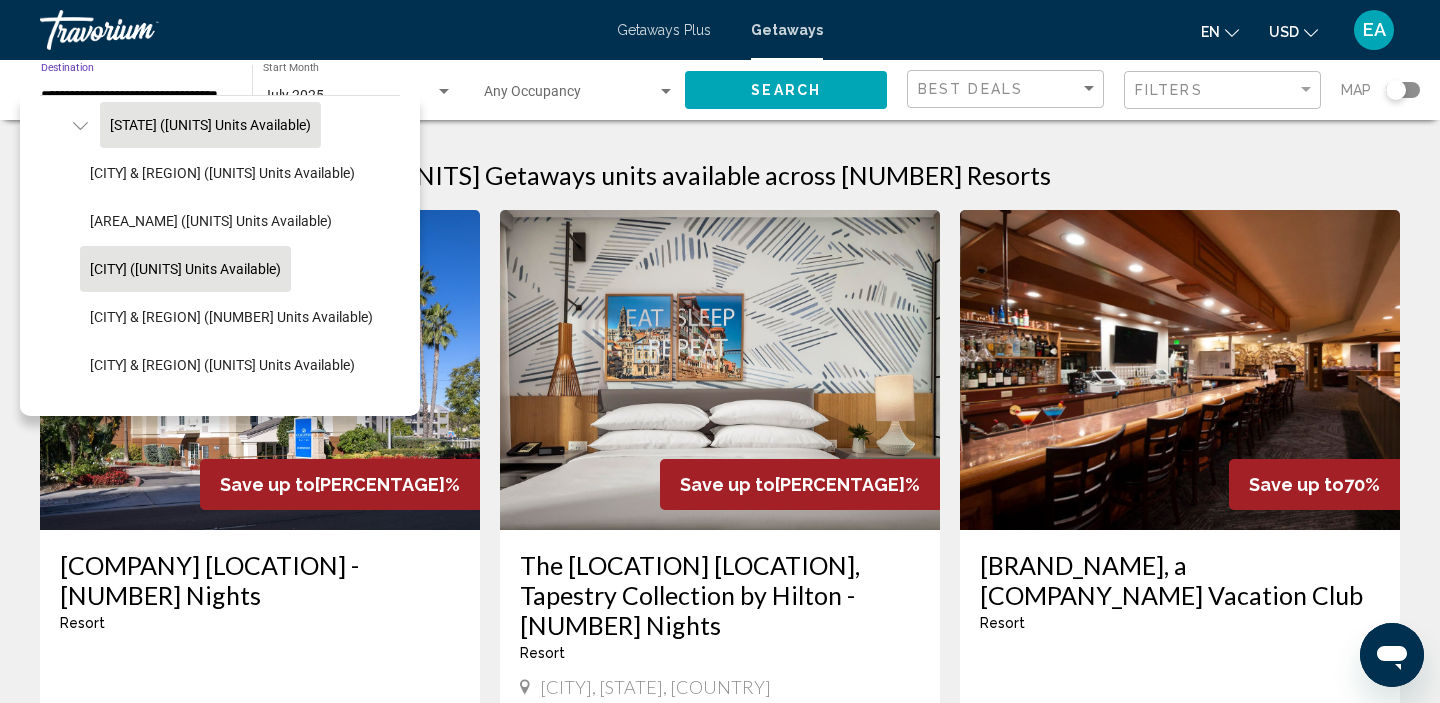 scroll, scrollTop: 199, scrollLeft: 0, axis: vertical 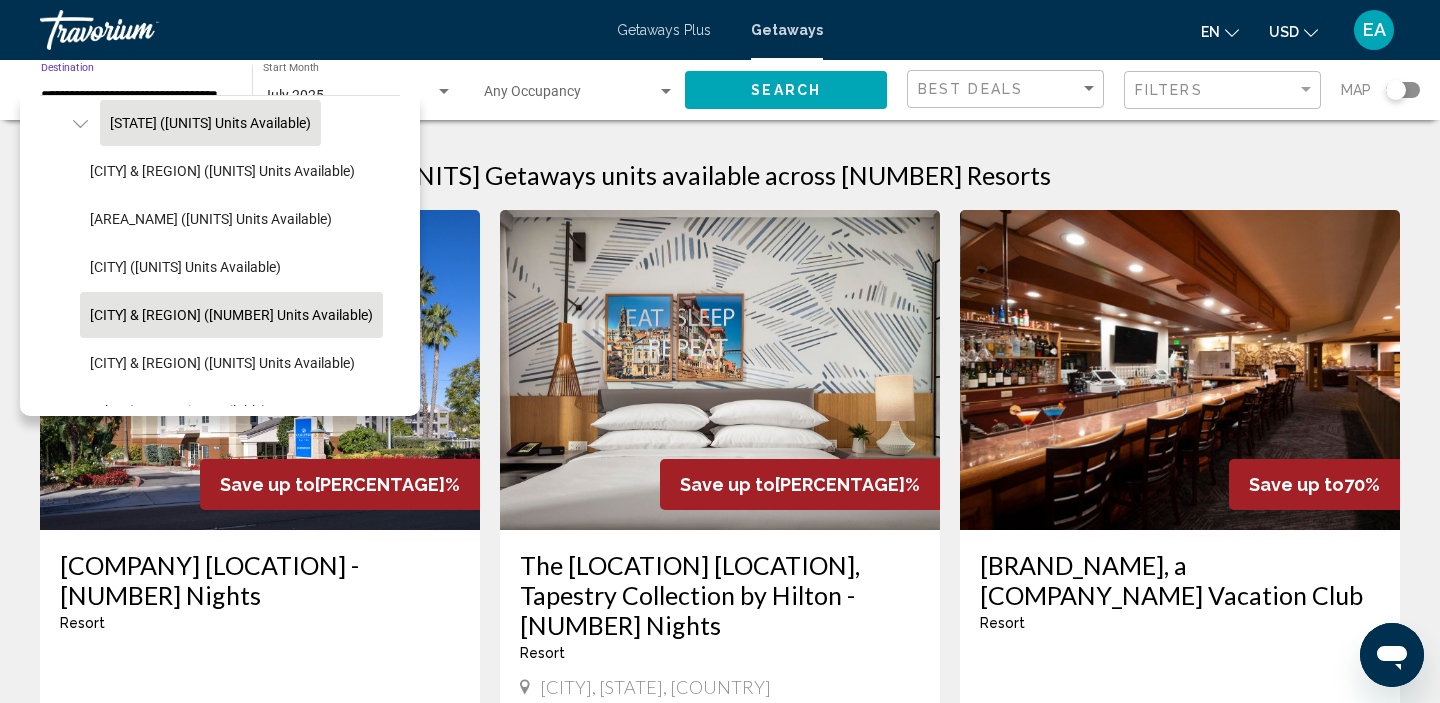 click on "[CITY] & [REGION] ([NUMBER] units available)" at bounding box center (222, 171) 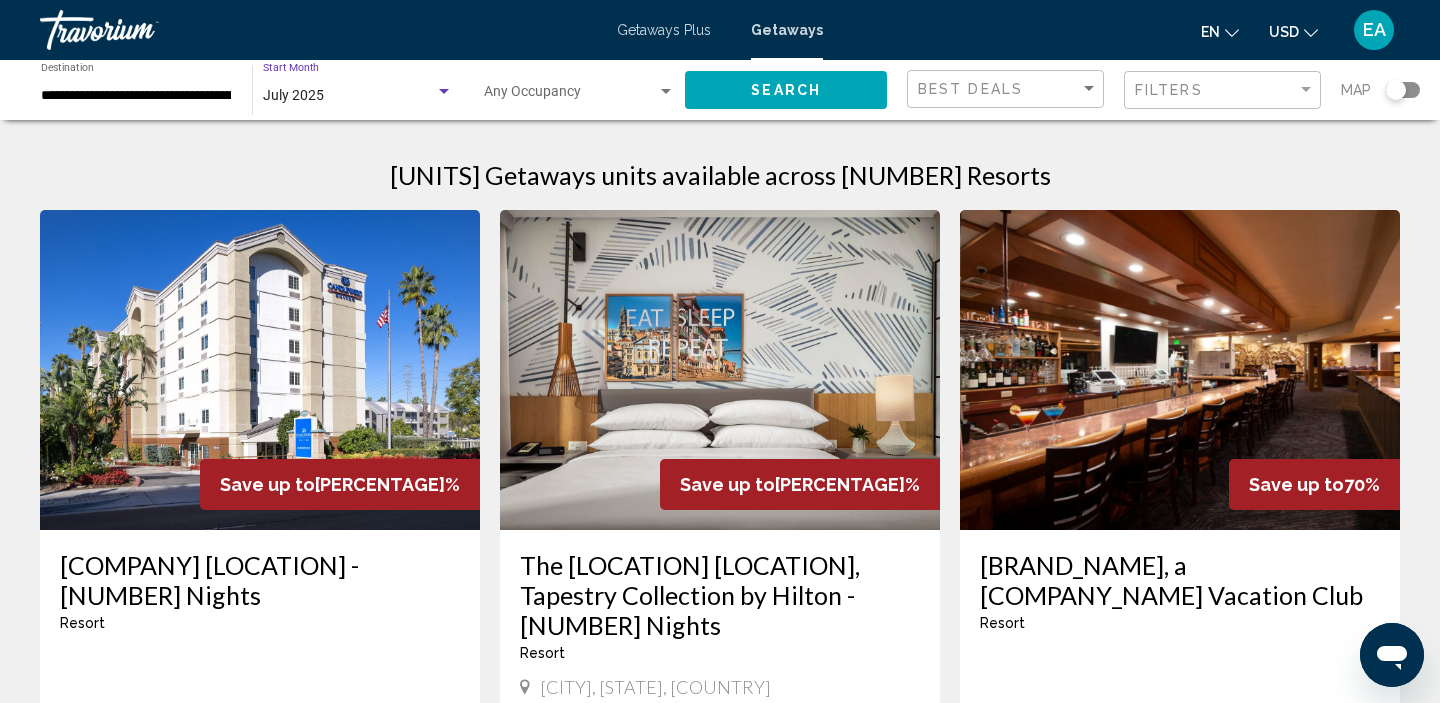 click on "July 2025" at bounding box center [349, 96] 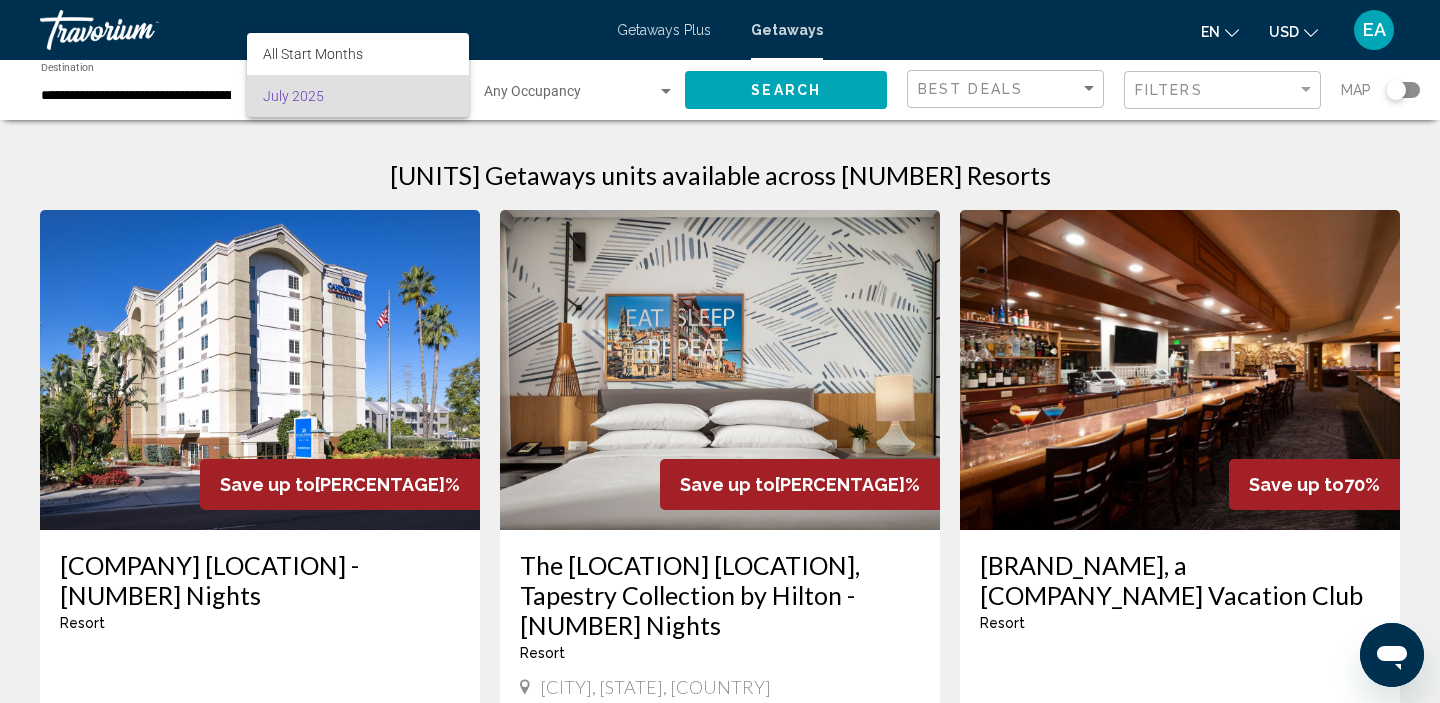 click on "July 2025" at bounding box center (358, 96) 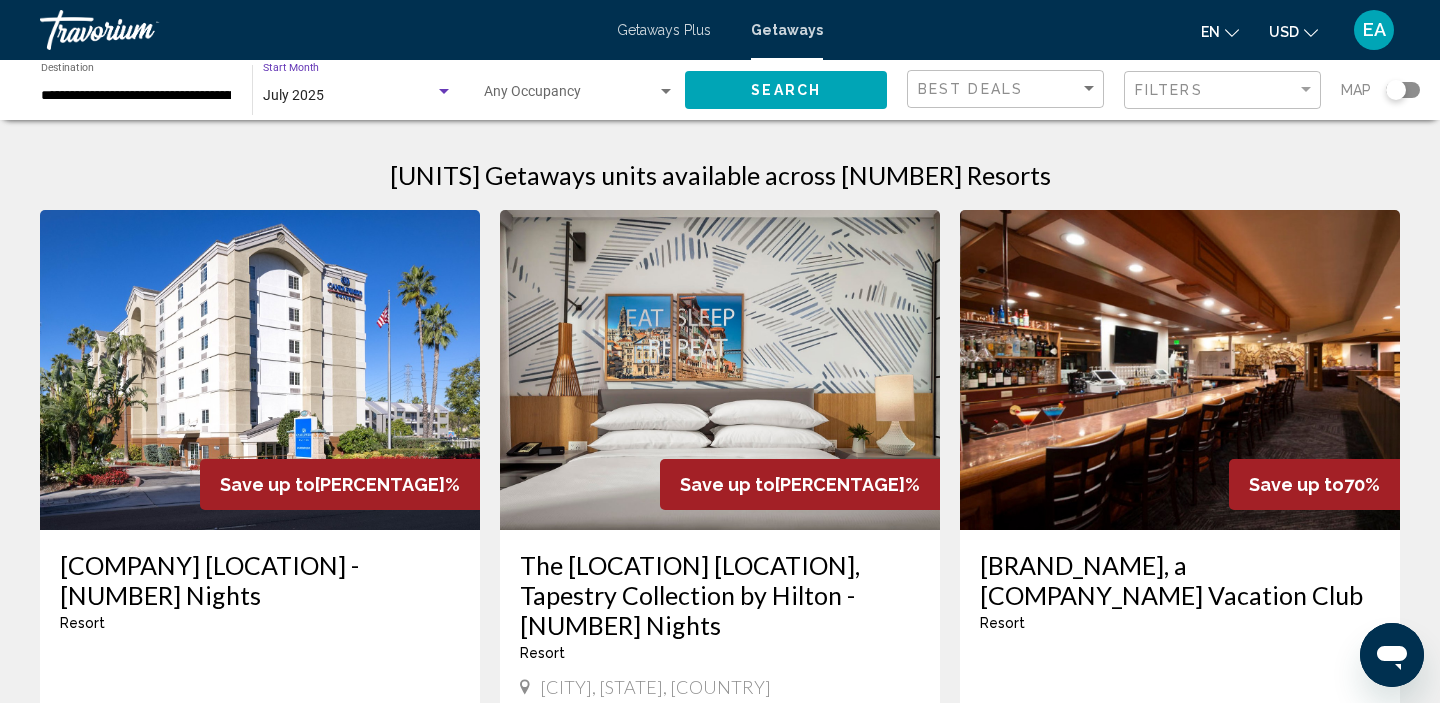 click on "Search" at bounding box center (786, 91) 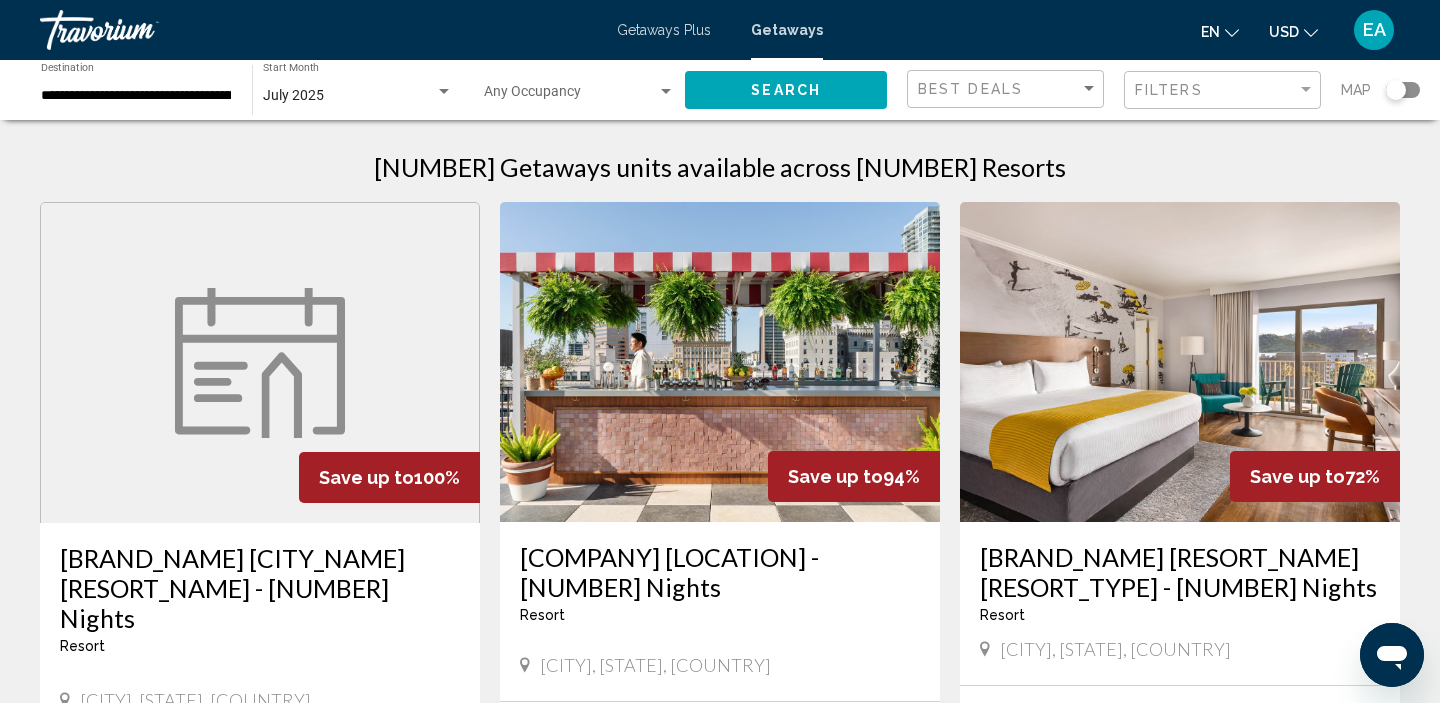 scroll, scrollTop: 0, scrollLeft: 0, axis: both 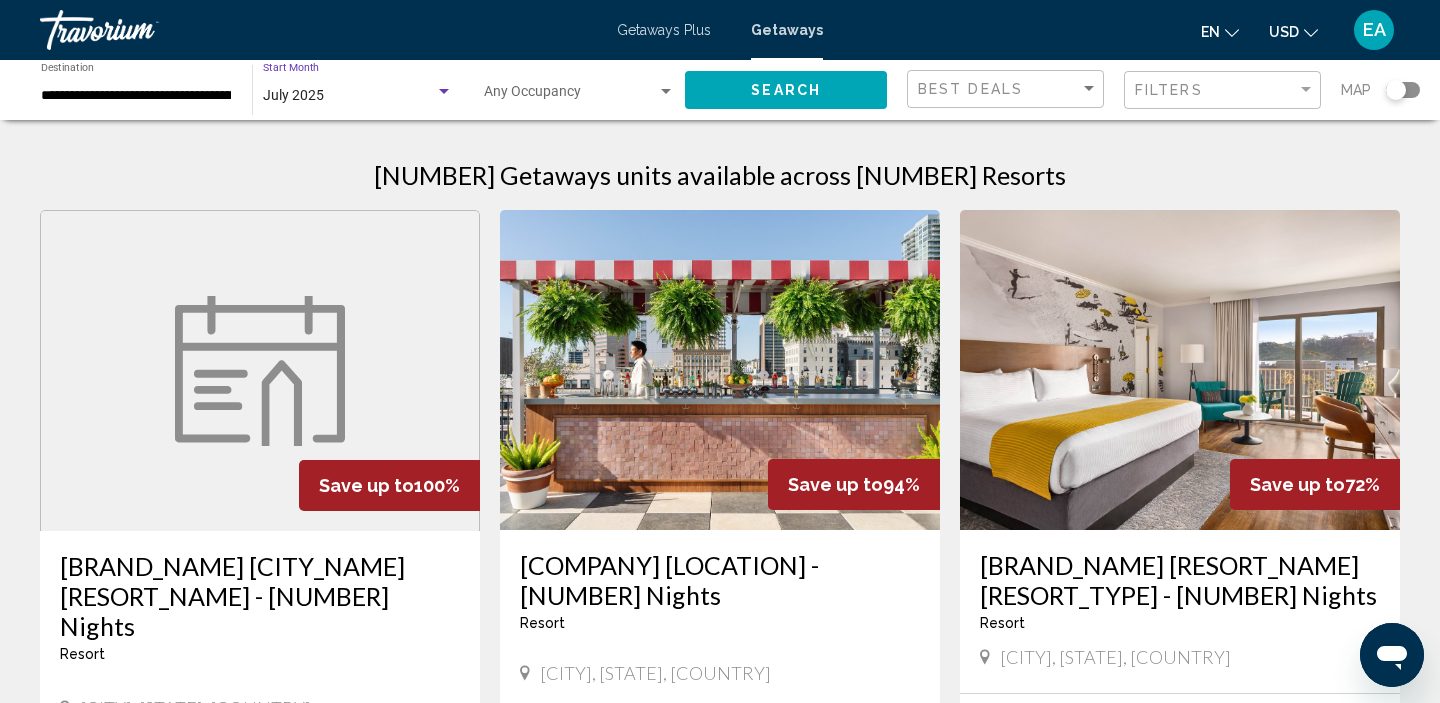 click at bounding box center [444, 92] 